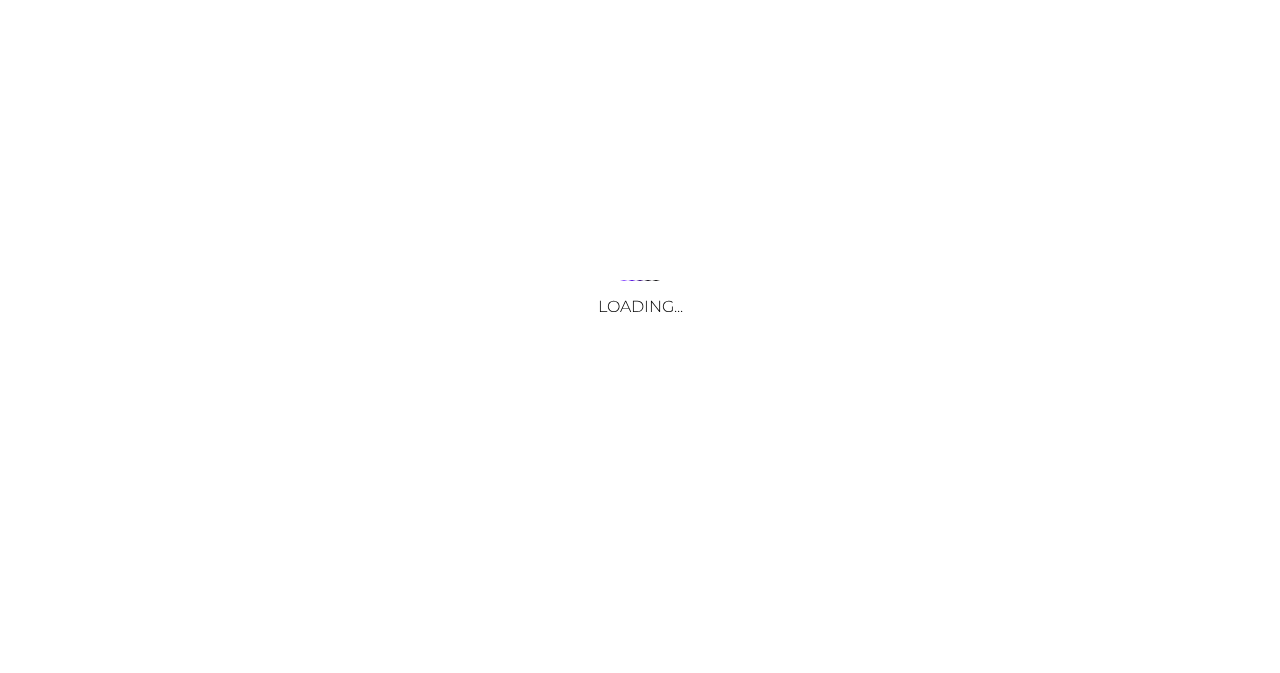 scroll, scrollTop: 0, scrollLeft: 0, axis: both 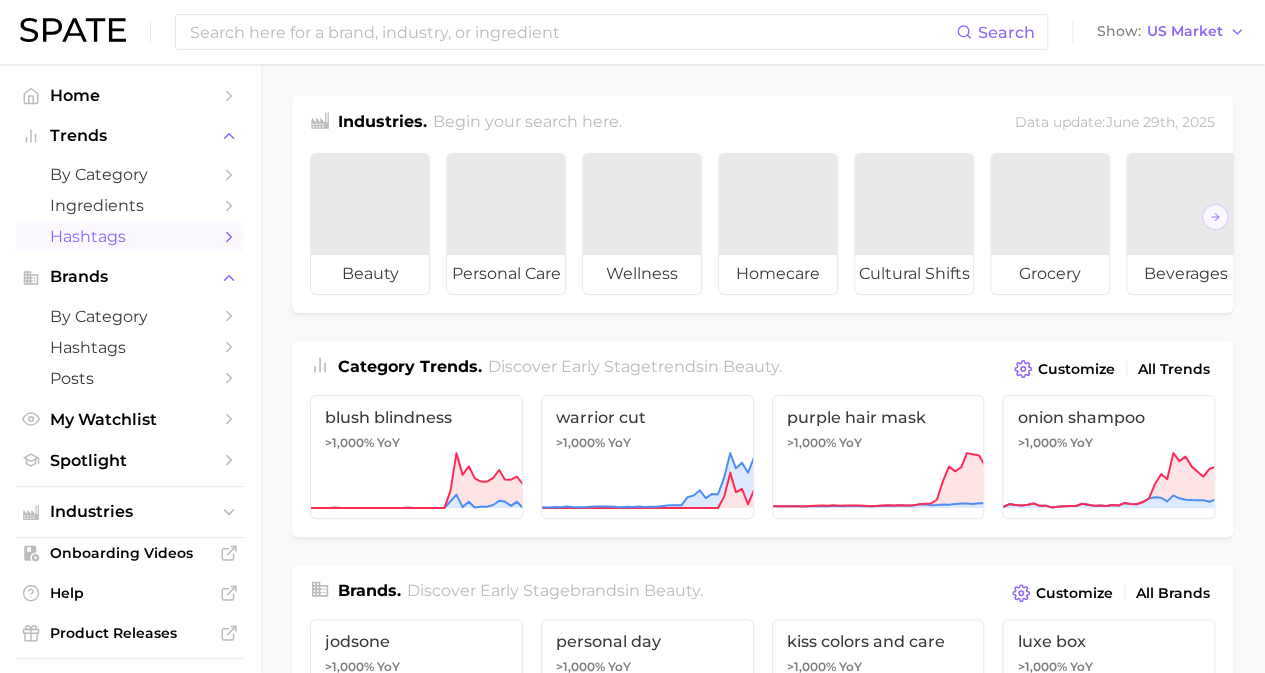 click on "Hashtags" at bounding box center [130, 236] 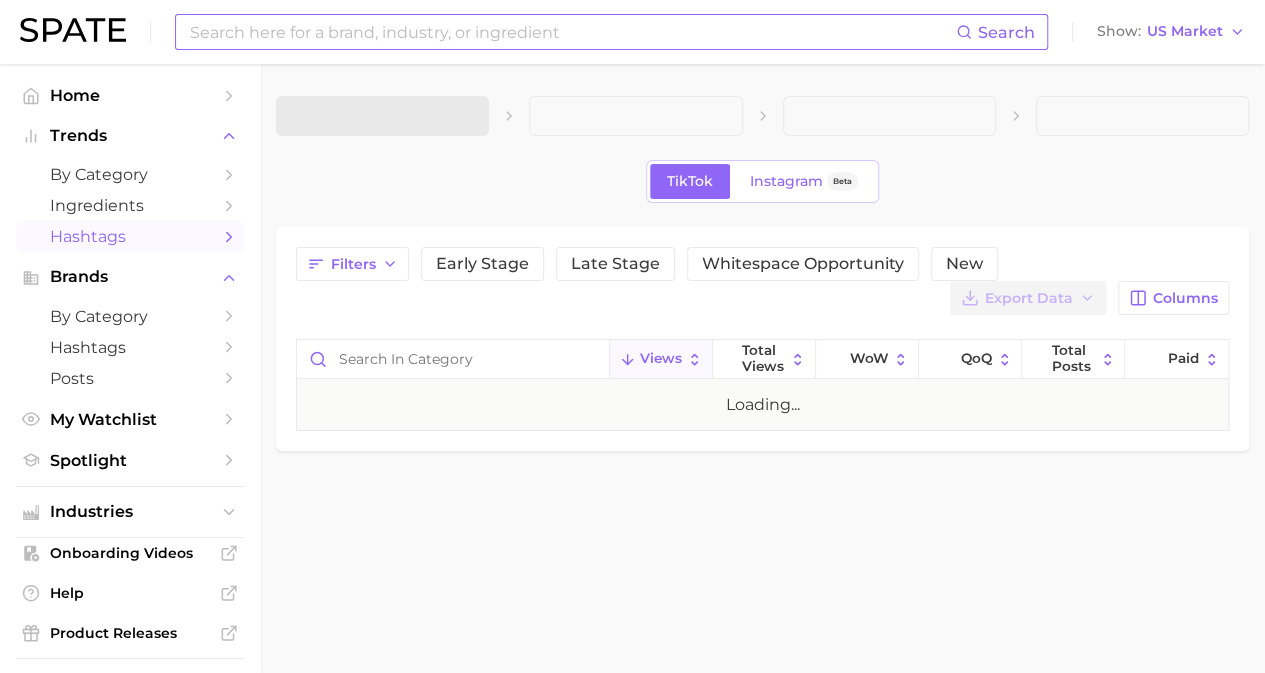 click at bounding box center (572, 32) 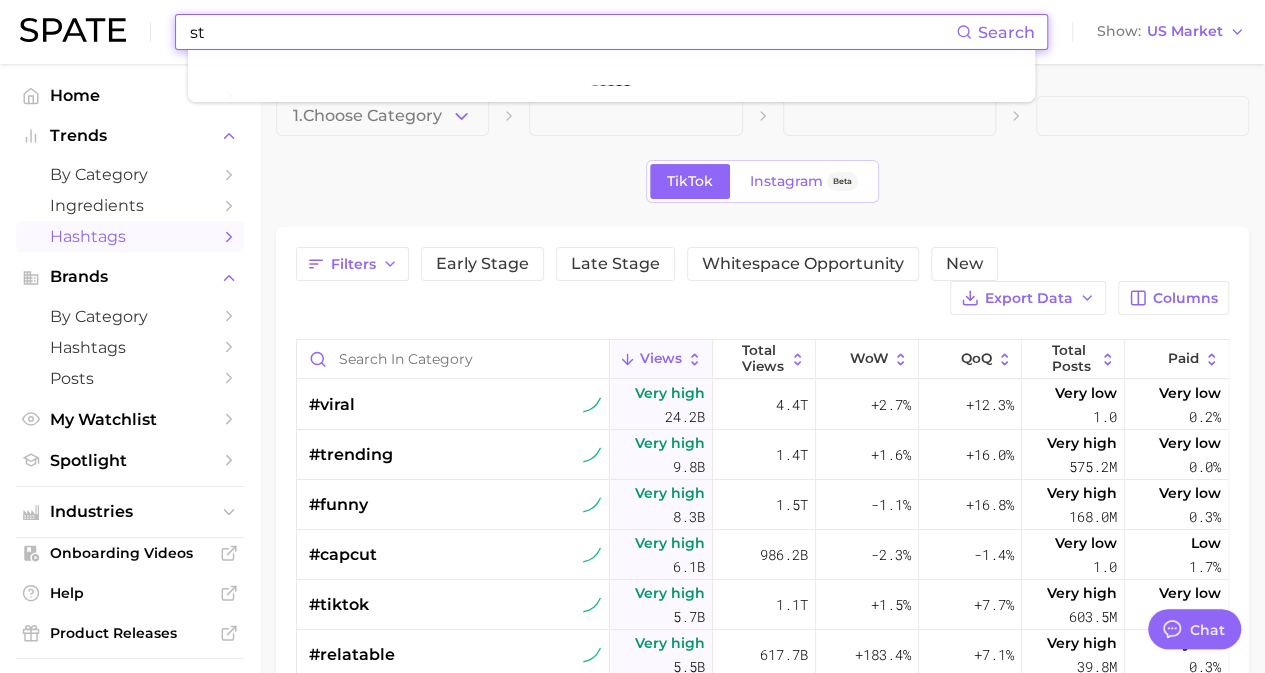 type on "str" 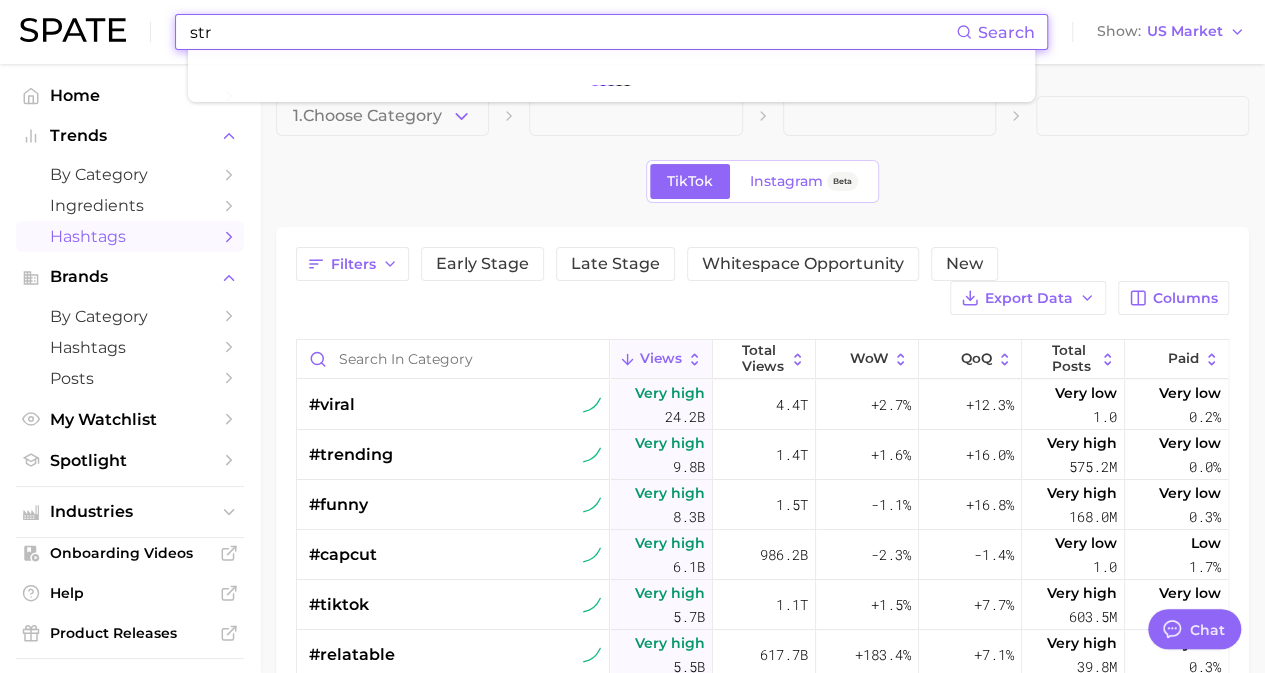 type on "x" 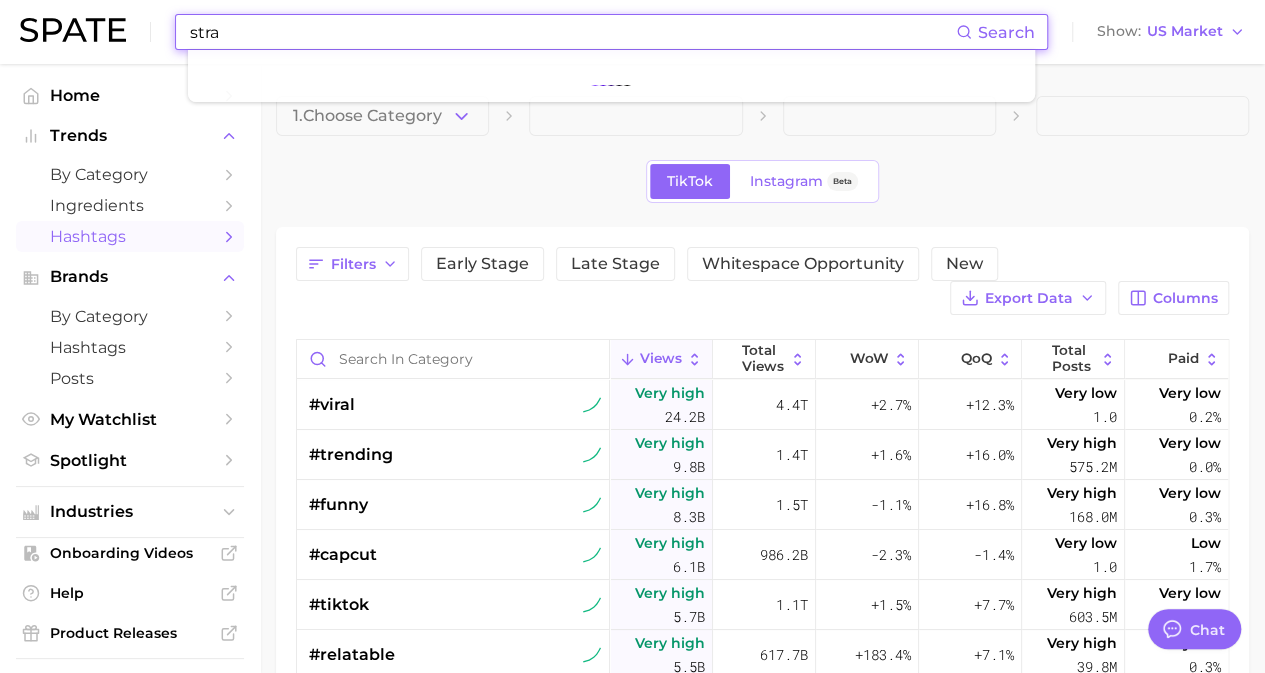 type on "straw" 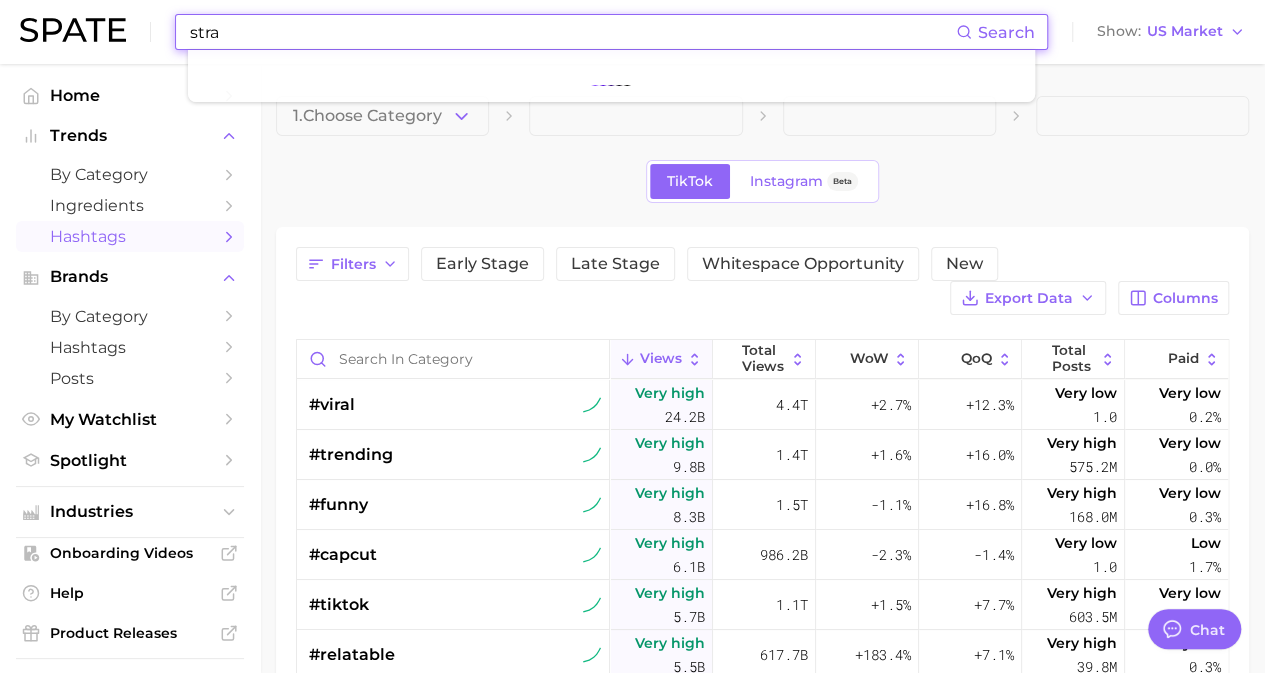 type on "x" 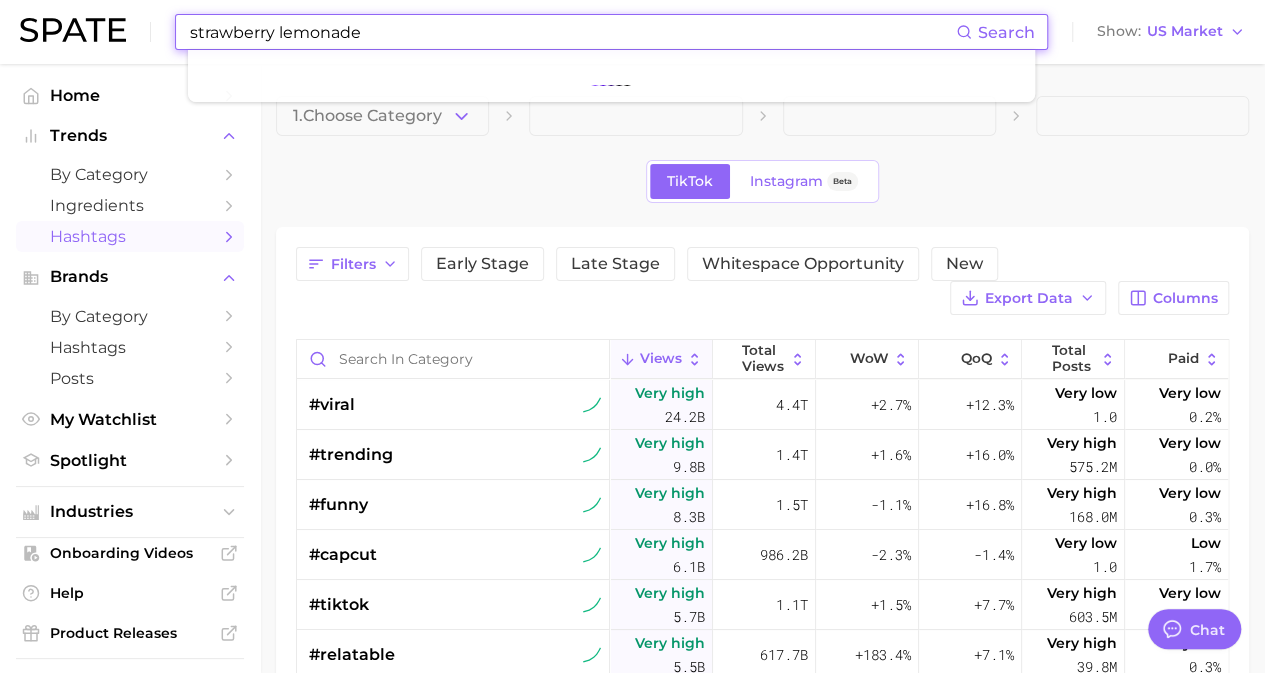 type on "strawberry lemonade" 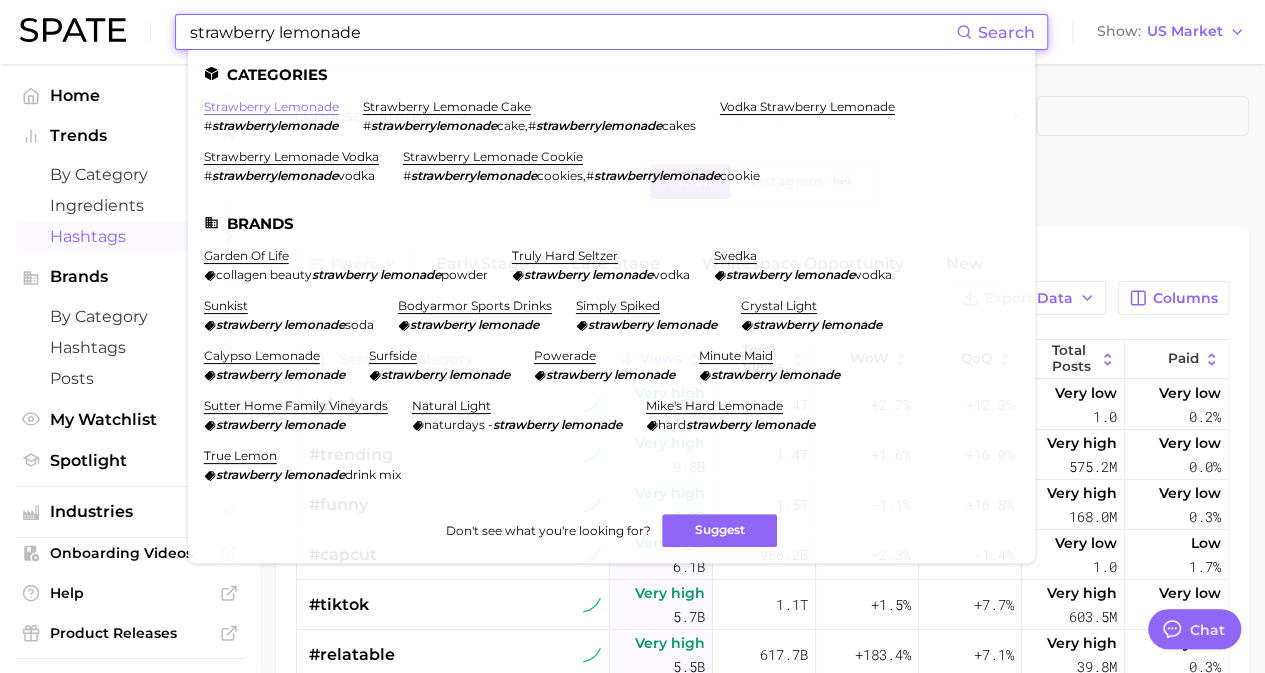 click on "strawberry lemonade" at bounding box center [271, 106] 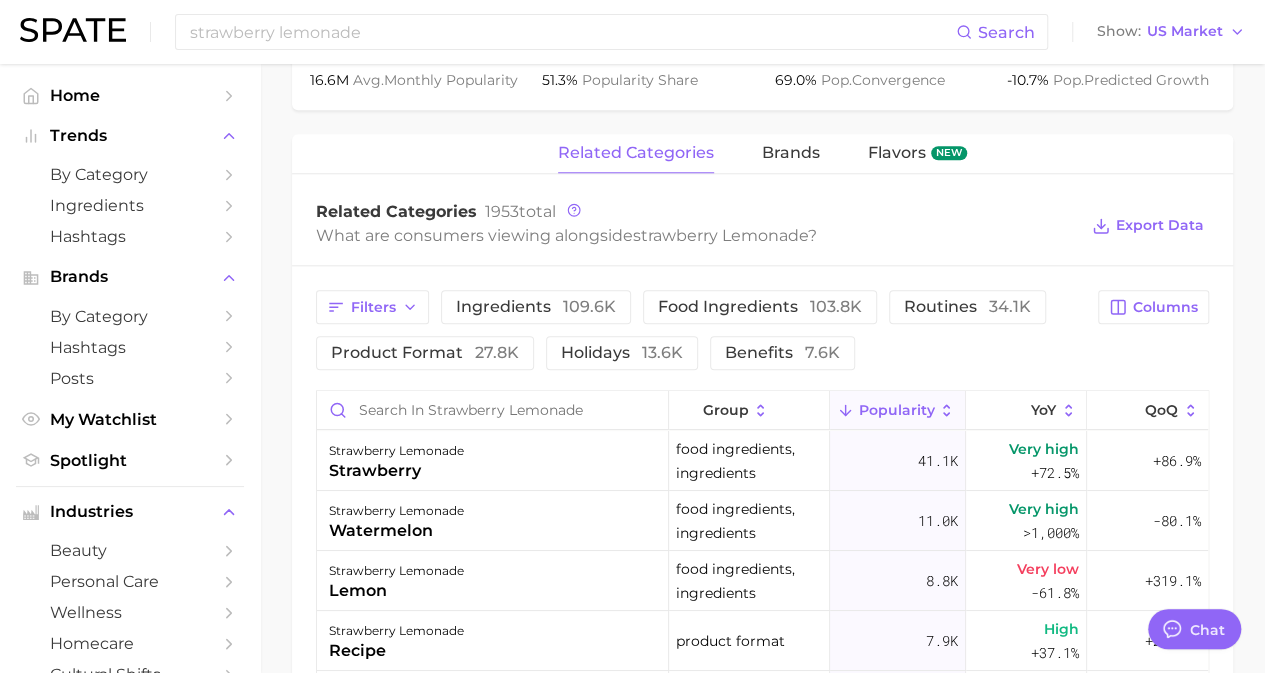 scroll, scrollTop: 1000, scrollLeft: 0, axis: vertical 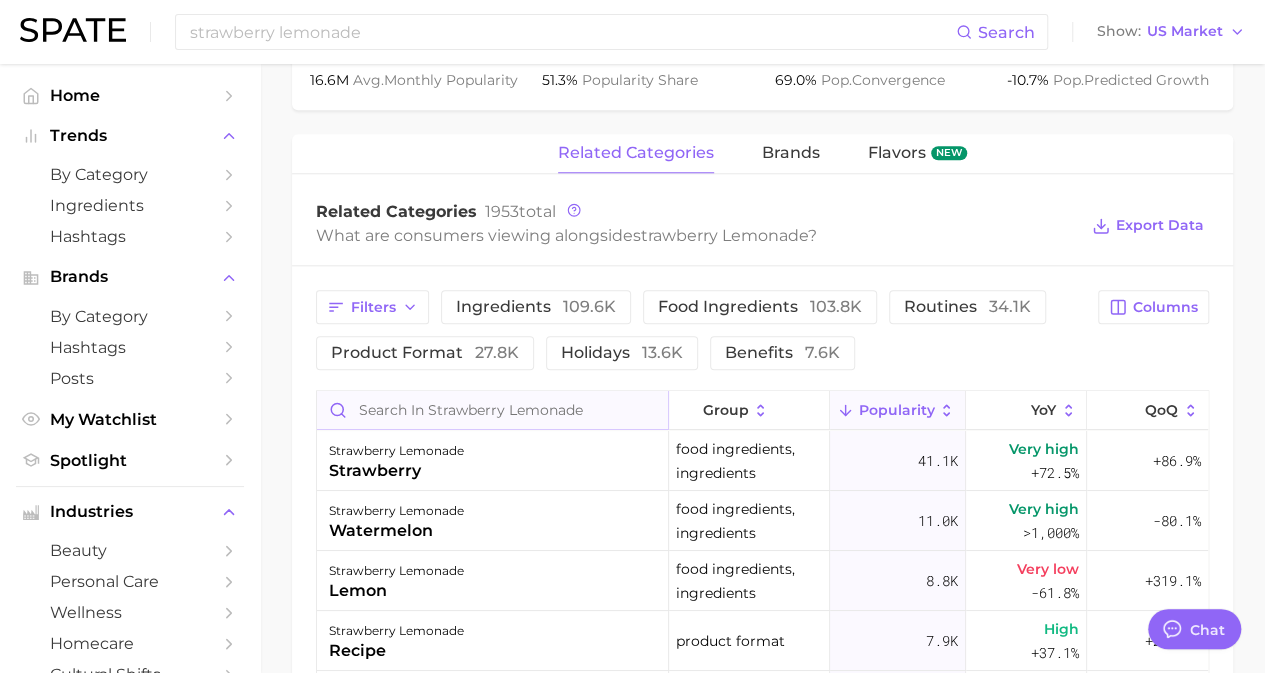 click at bounding box center (492, 410) 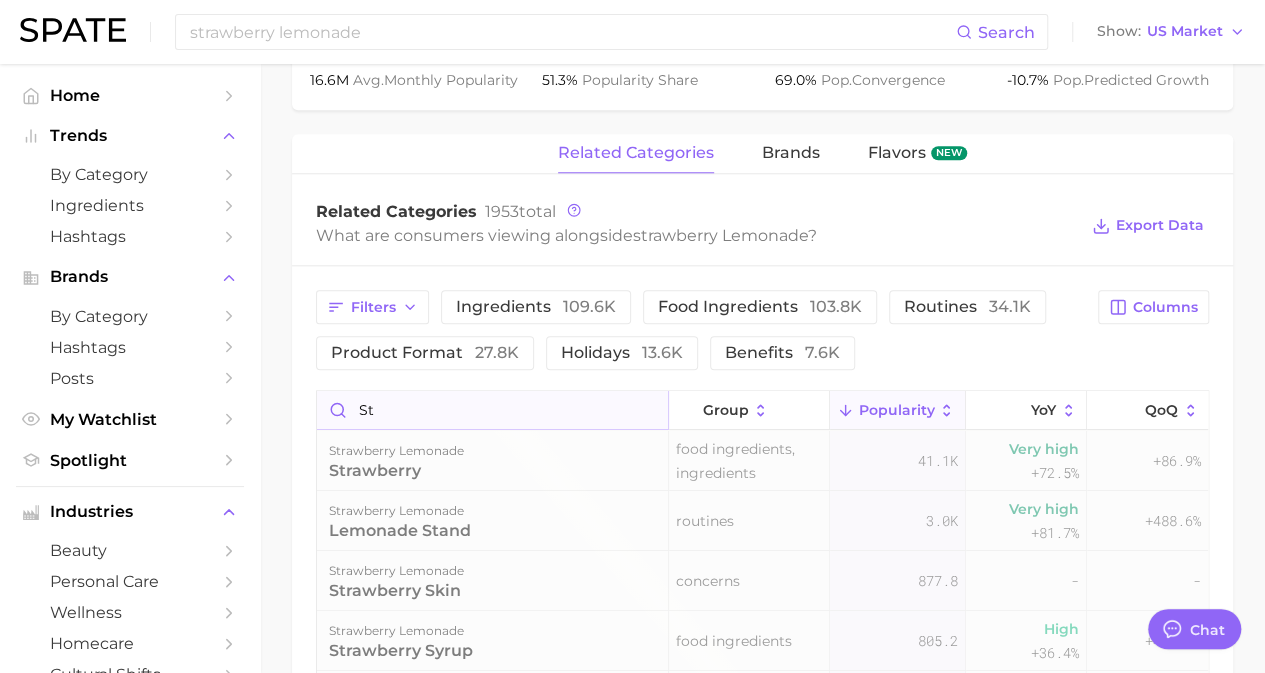 type on "s" 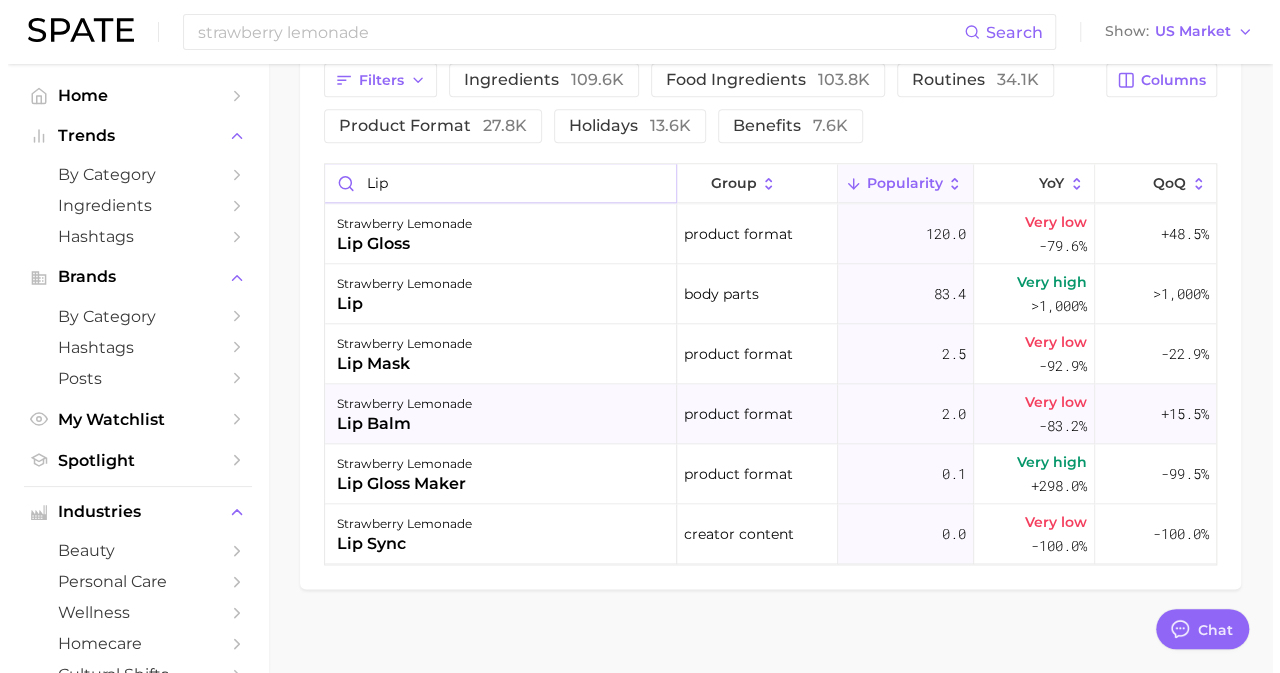 scroll, scrollTop: 1140, scrollLeft: 0, axis: vertical 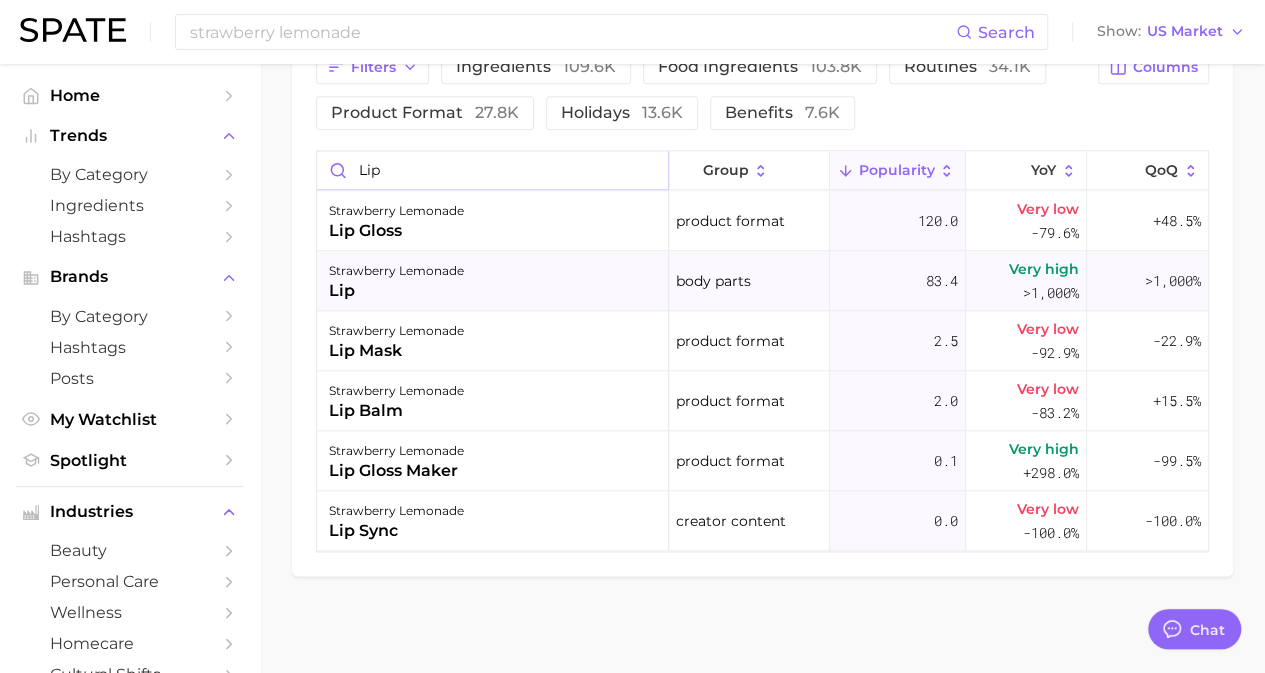 type on "lip" 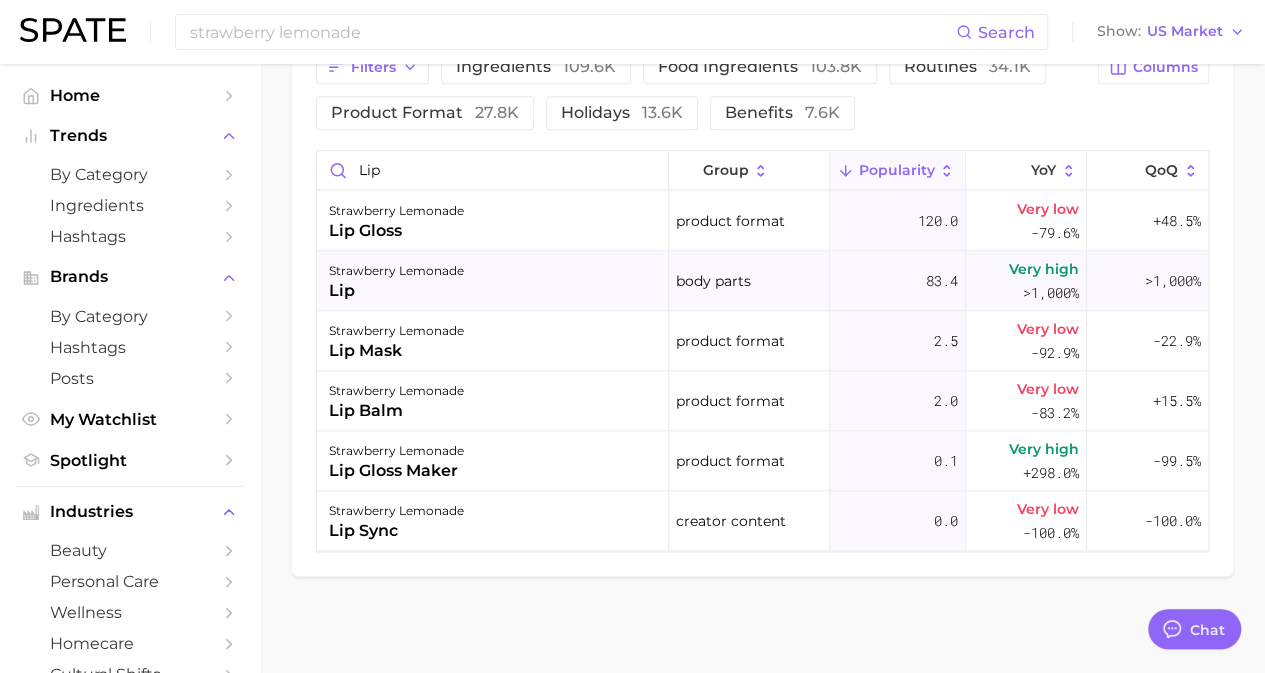 click on "strawberry lemonade lip" at bounding box center (493, 281) 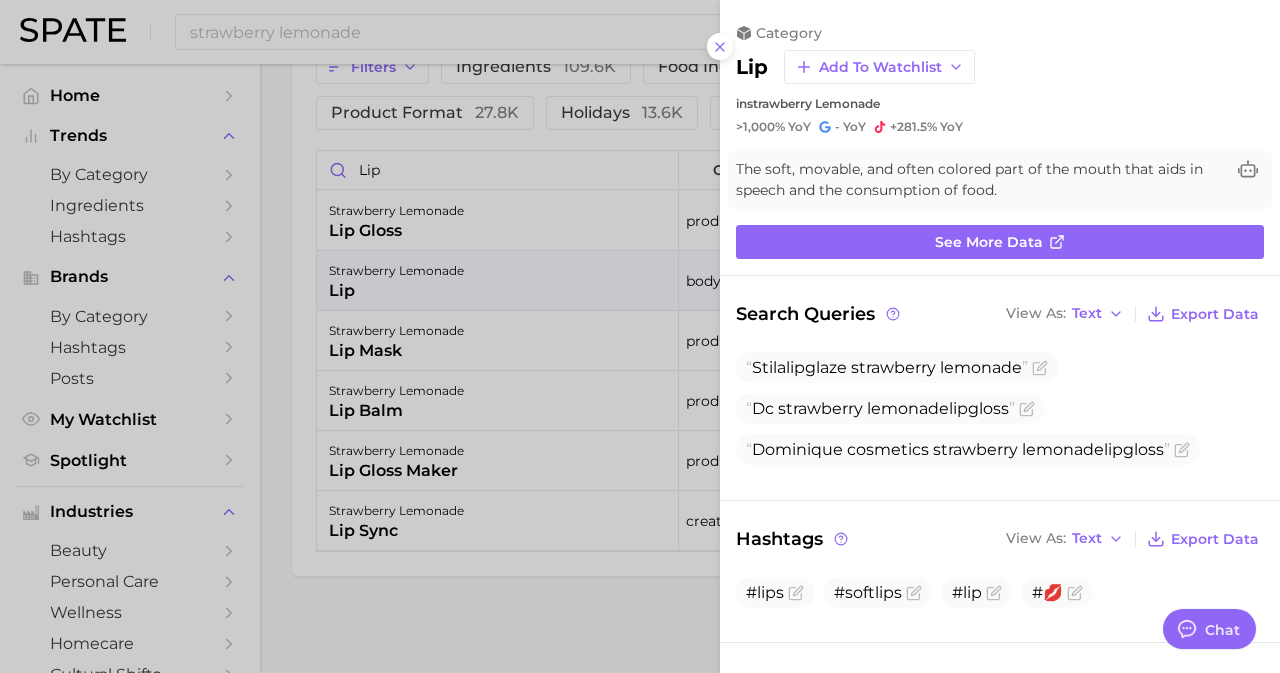 scroll, scrollTop: 0, scrollLeft: 0, axis: both 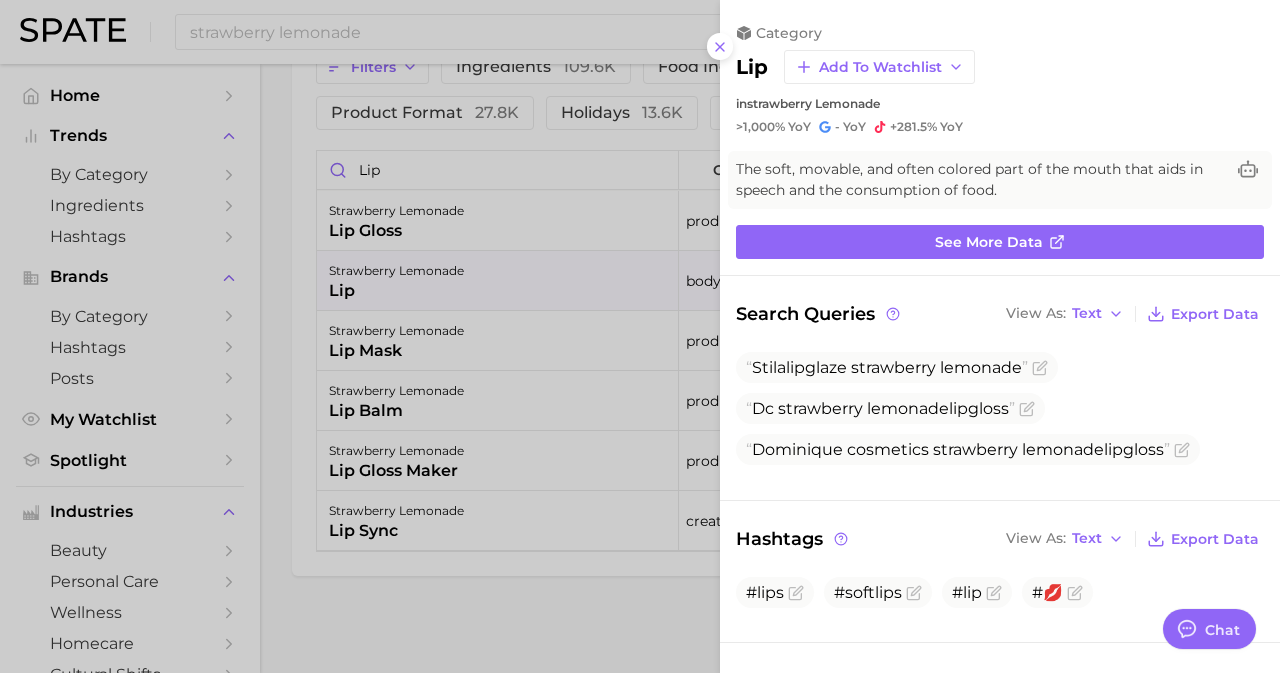 click at bounding box center [640, 336] 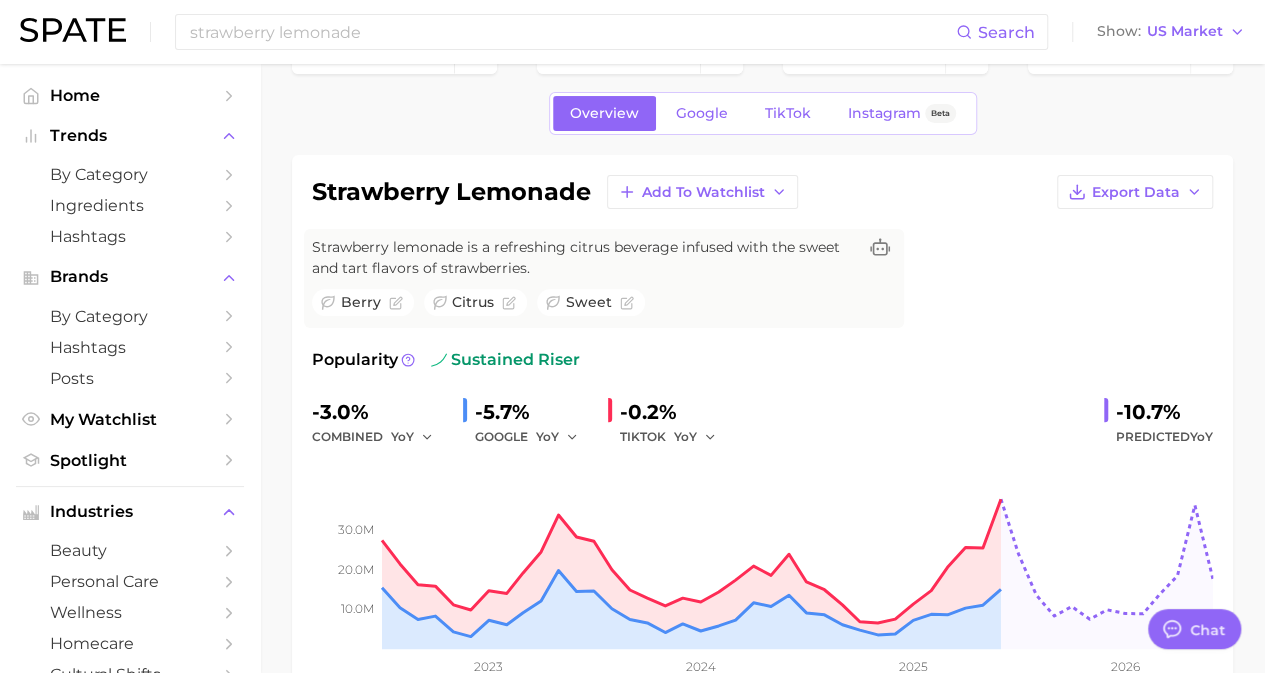 scroll, scrollTop: 0, scrollLeft: 0, axis: both 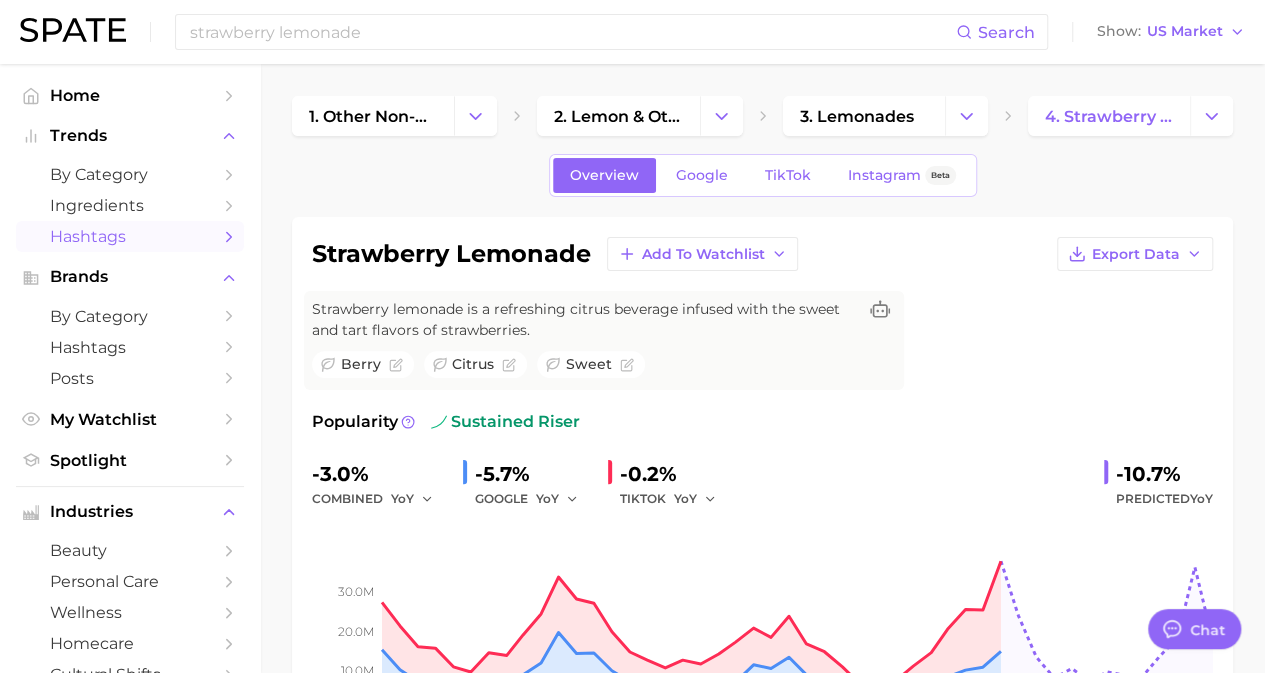 click on "Hashtags" at bounding box center (130, 236) 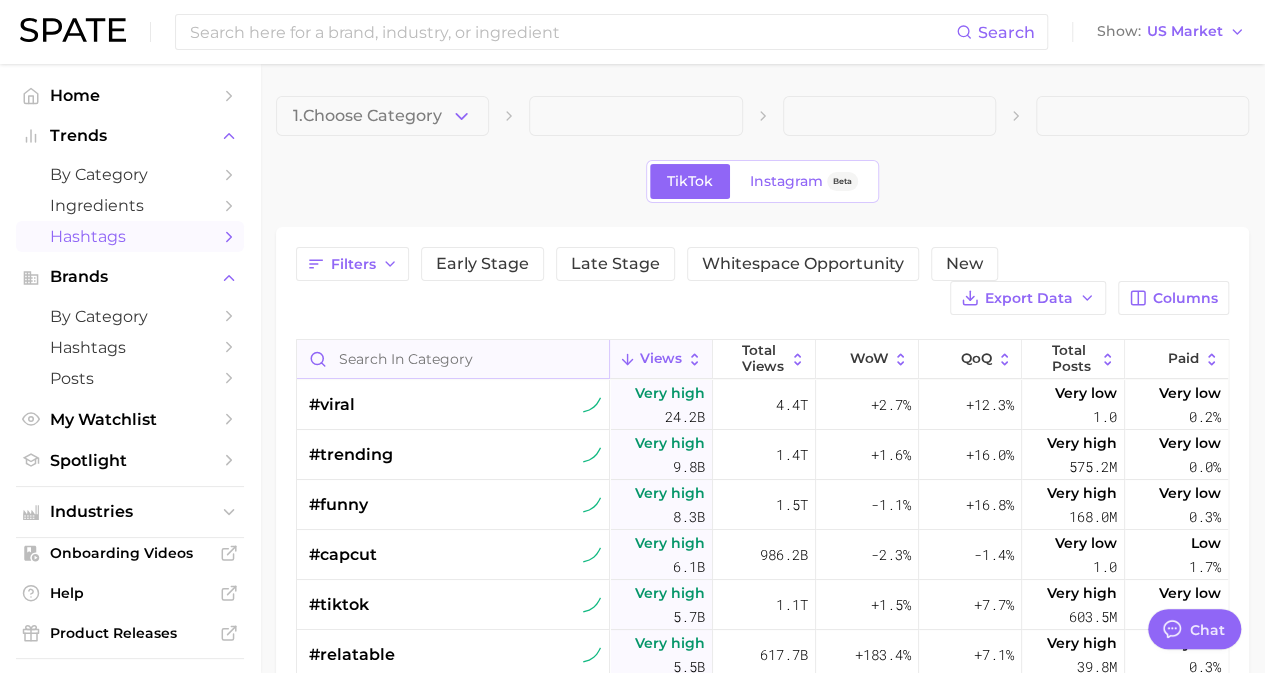 click at bounding box center [453, 359] 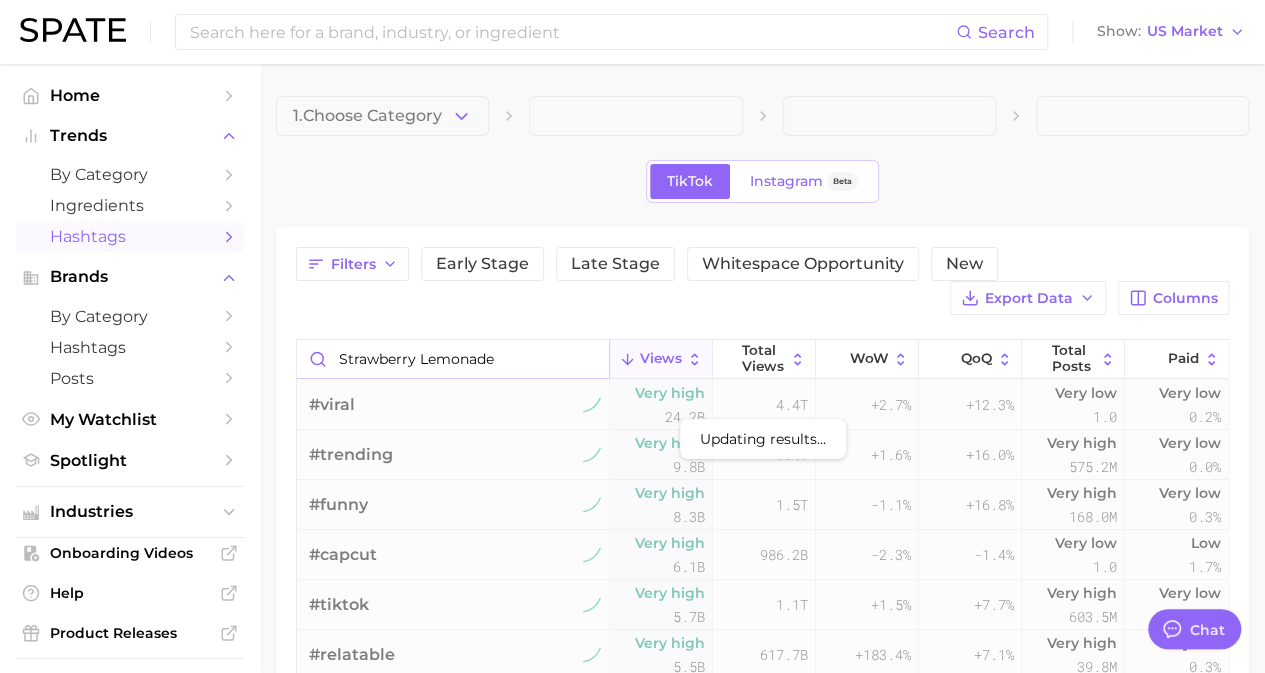 type on "strawberry lemonade" 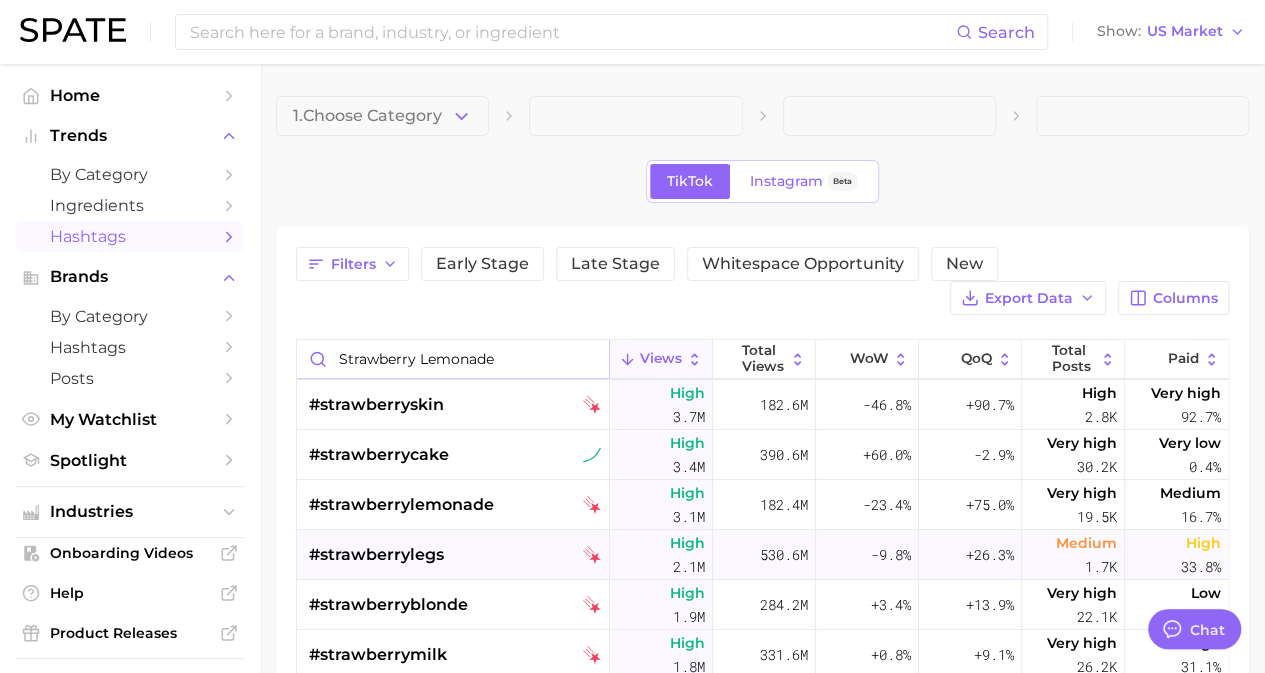 scroll, scrollTop: 200, scrollLeft: 0, axis: vertical 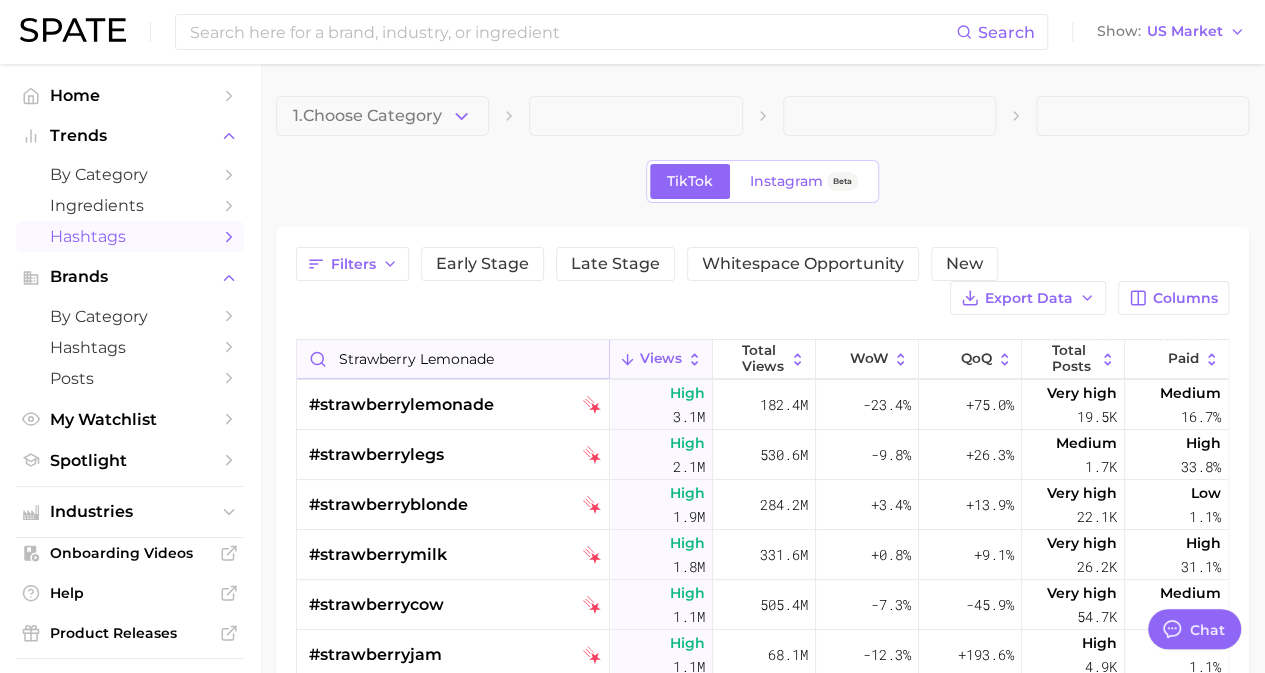 click on "strawberry lemonade" at bounding box center [453, 359] 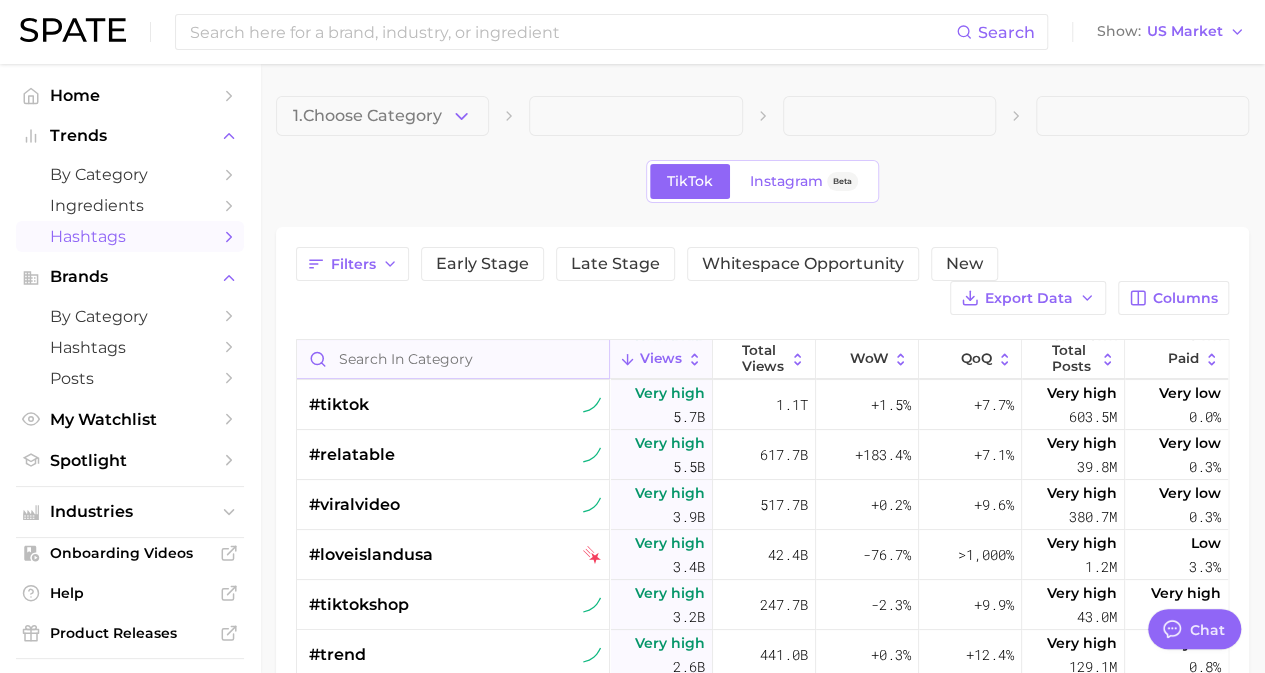scroll, scrollTop: 0, scrollLeft: 0, axis: both 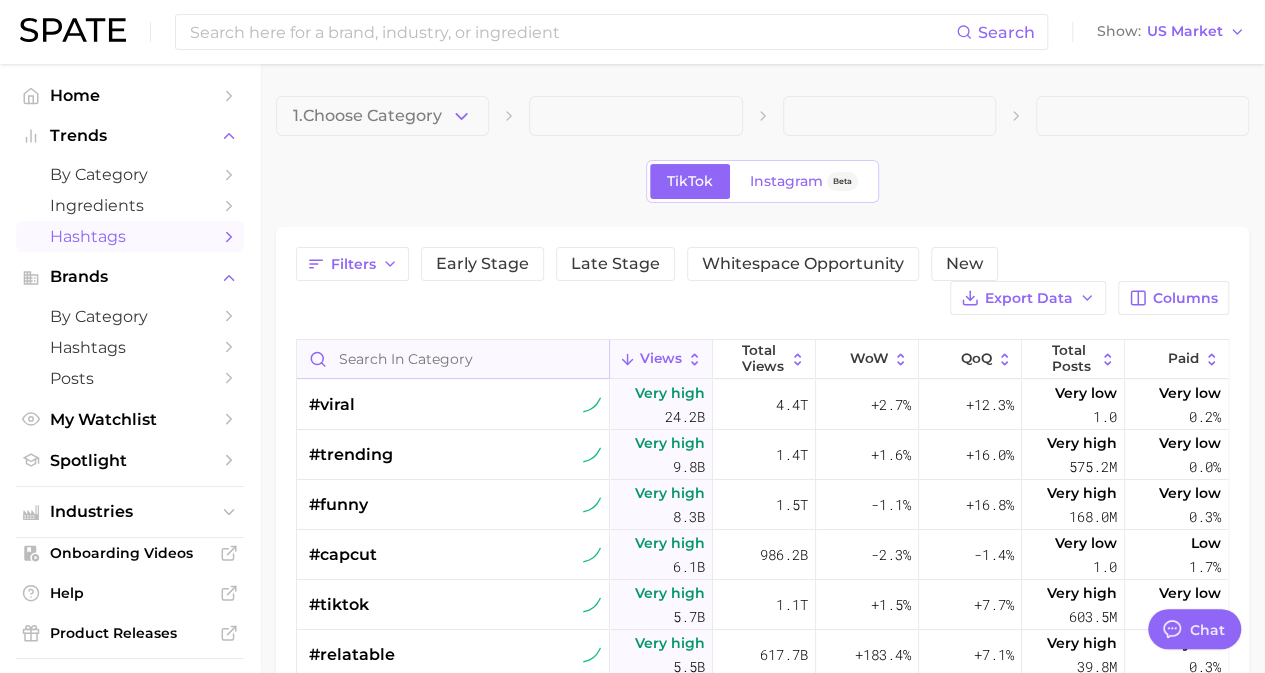click at bounding box center [453, 359] 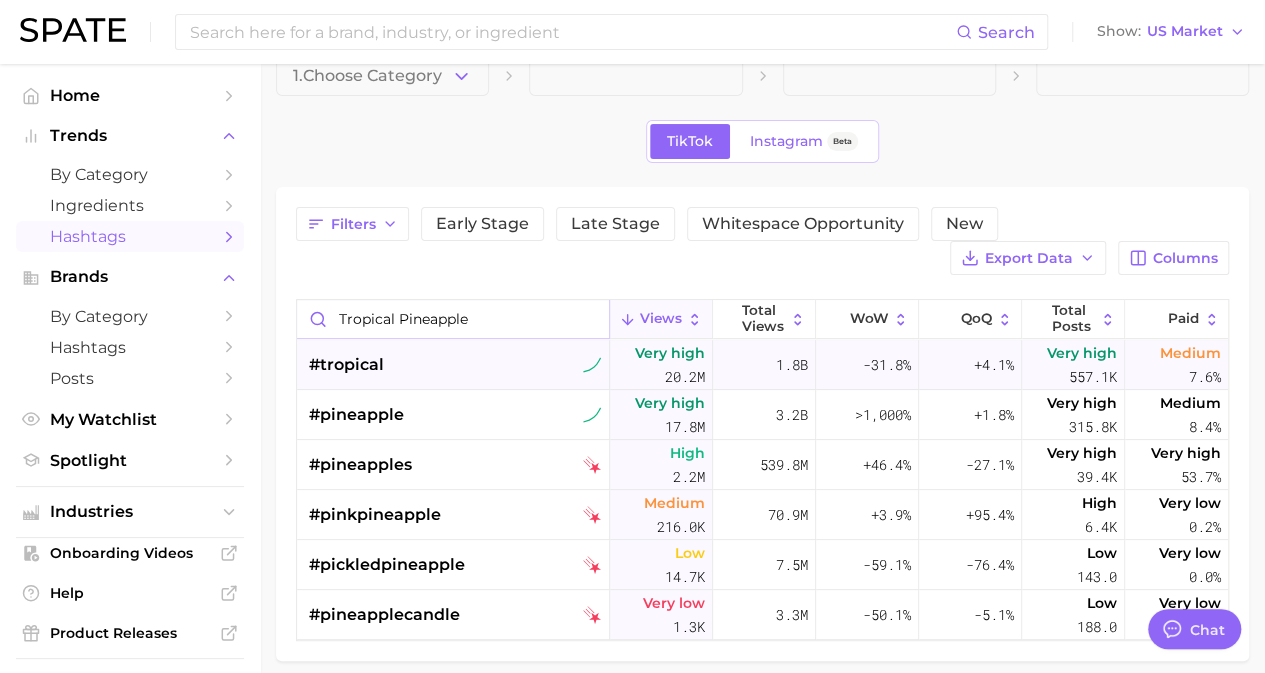 scroll, scrollTop: 126, scrollLeft: 0, axis: vertical 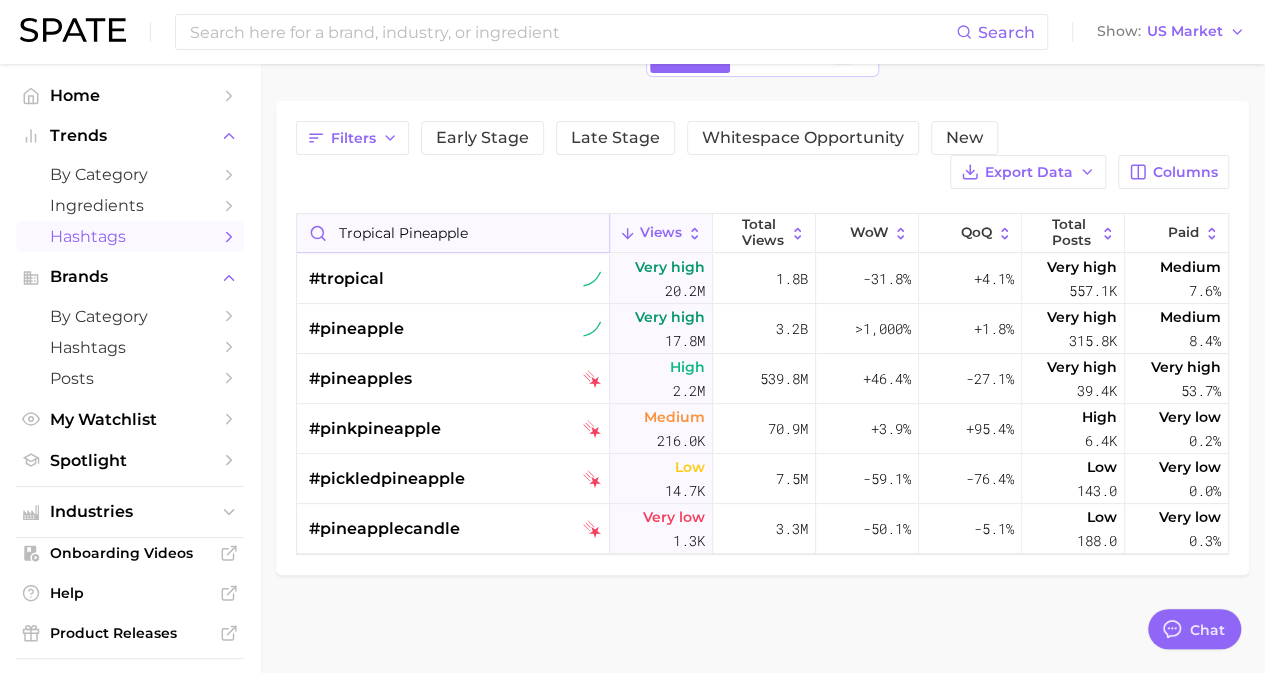click on "tropical pineapple" at bounding box center [453, 233] 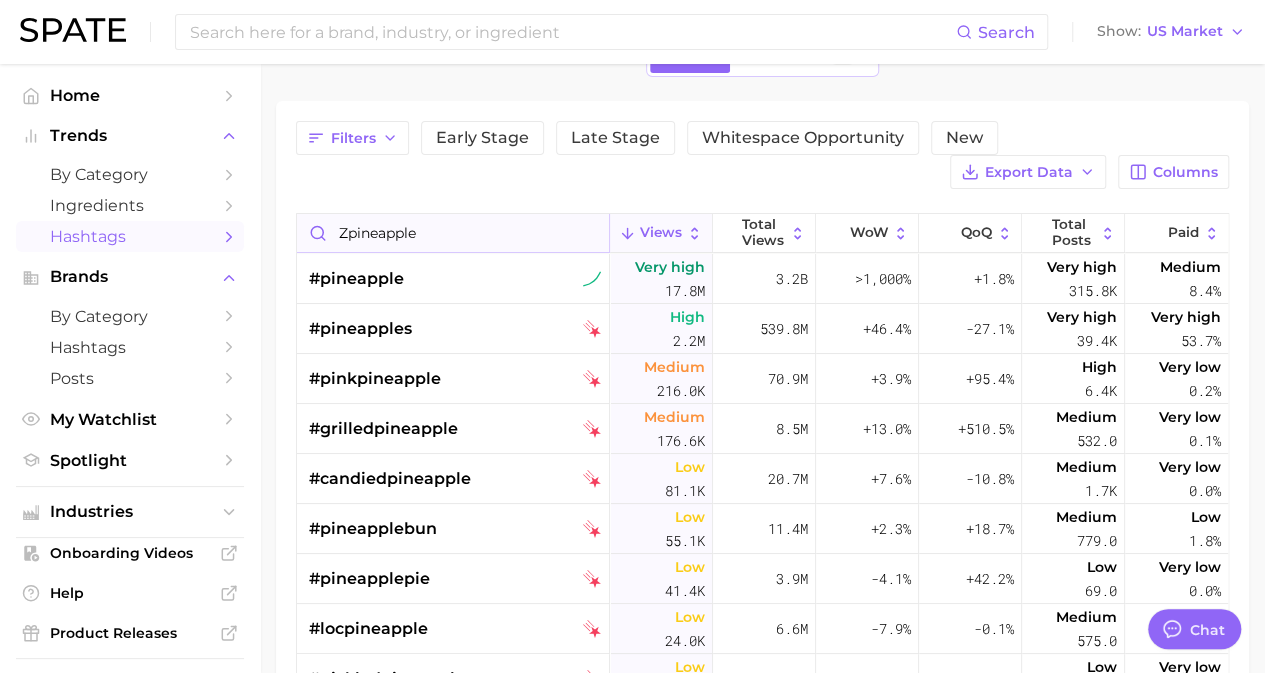 click on "Zpineapple" at bounding box center [453, 233] 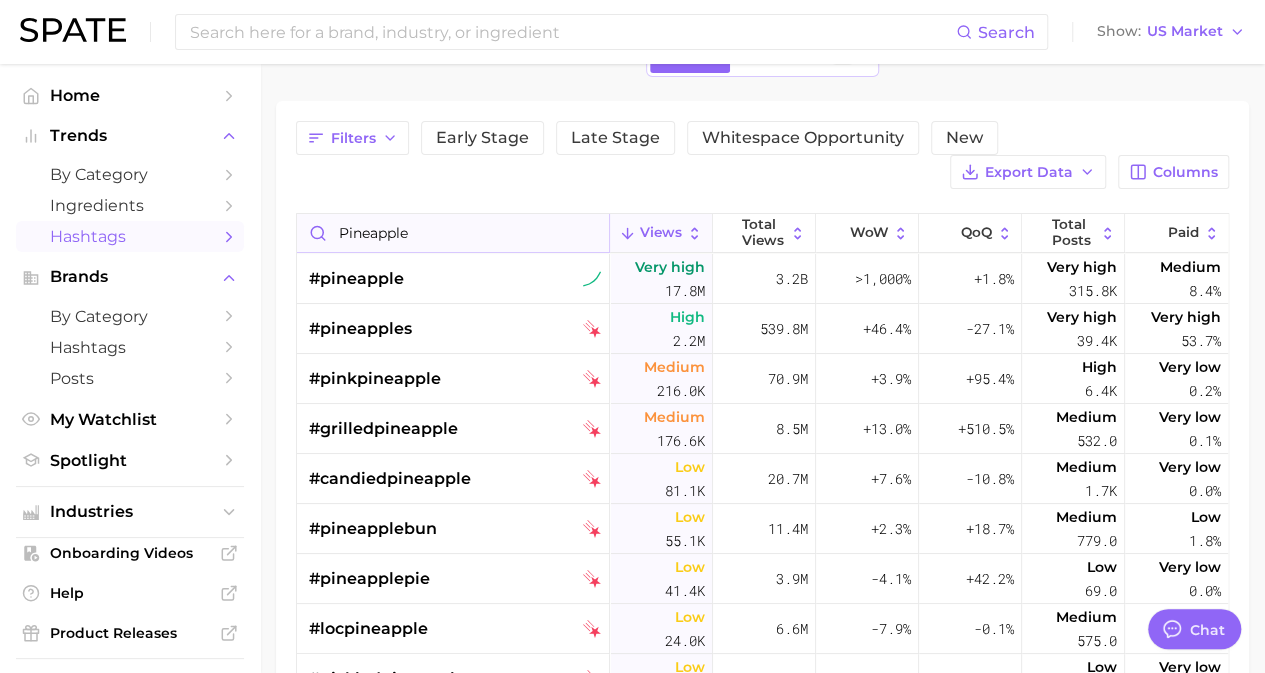 type on "Pineapple" 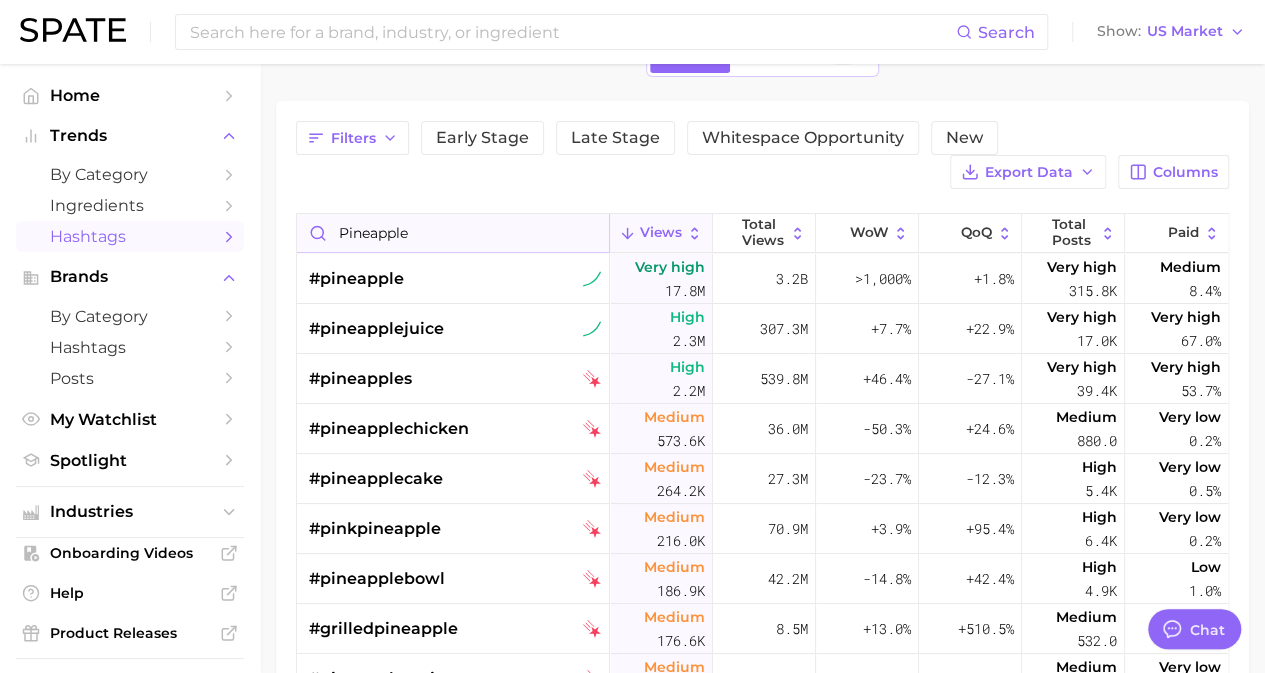 click on "Pineapple" at bounding box center [453, 233] 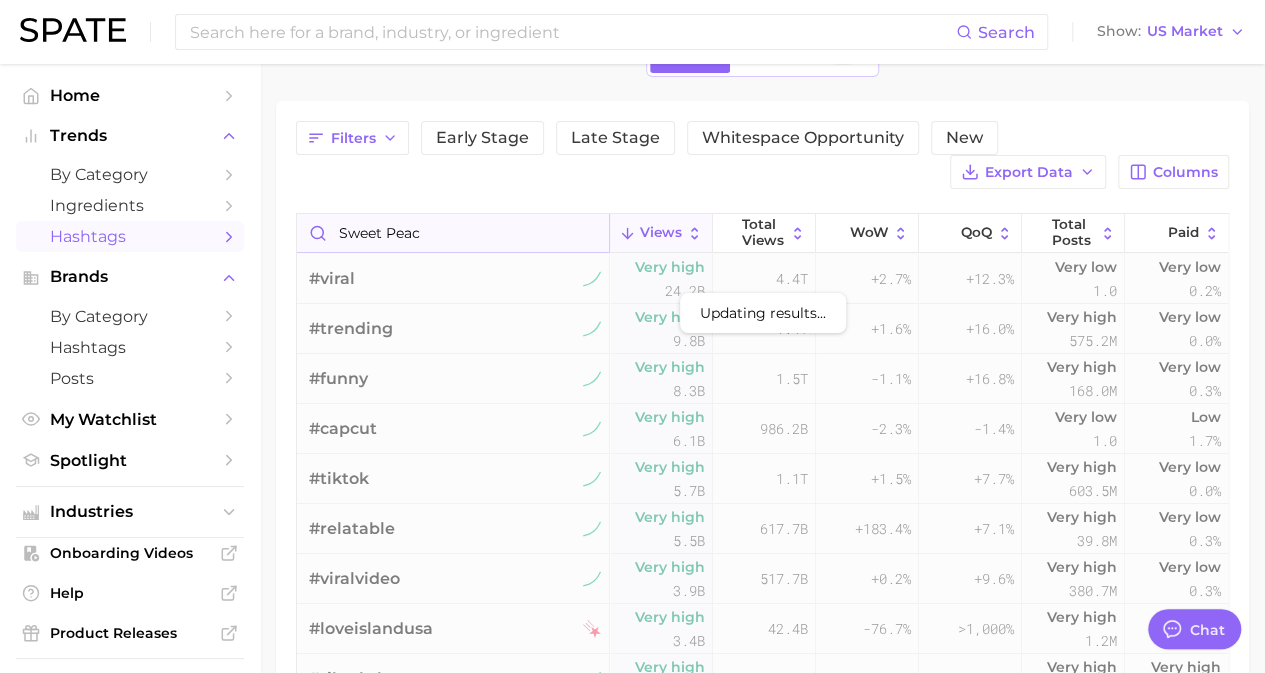 type on "sweet peach" 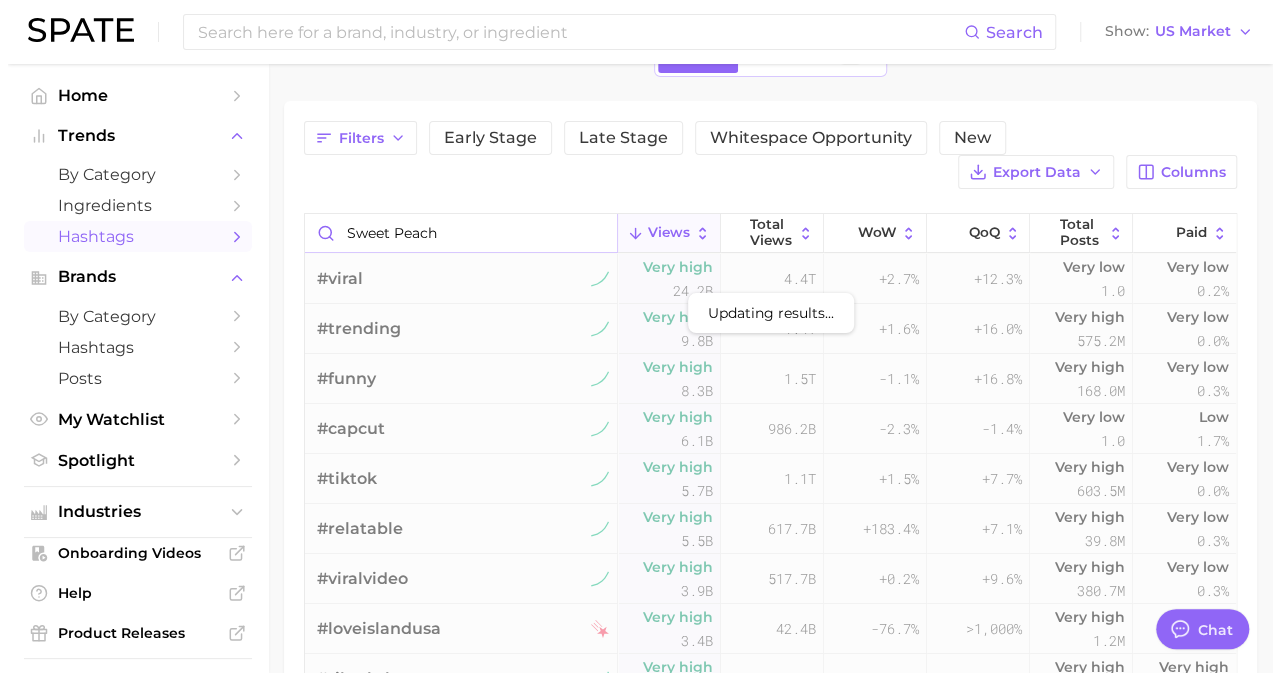 scroll, scrollTop: 0, scrollLeft: 0, axis: both 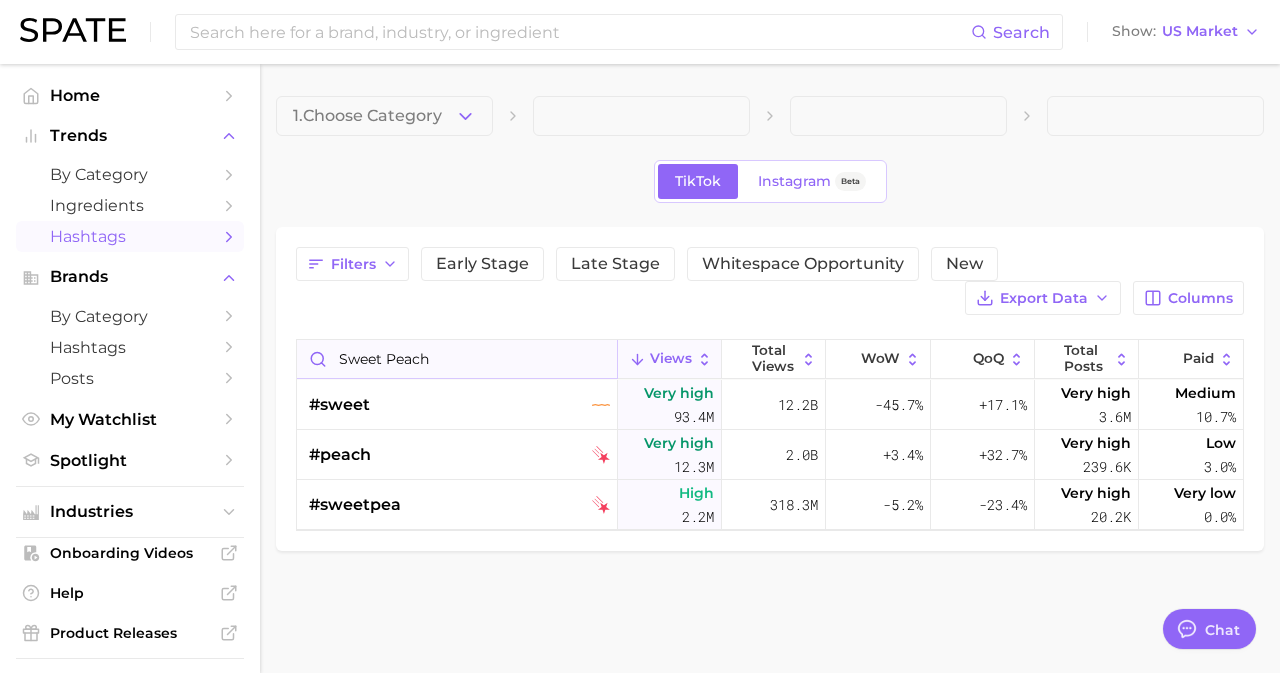 drag, startPoint x: 459, startPoint y: 359, endPoint x: 302, endPoint y: 367, distance: 157.20369 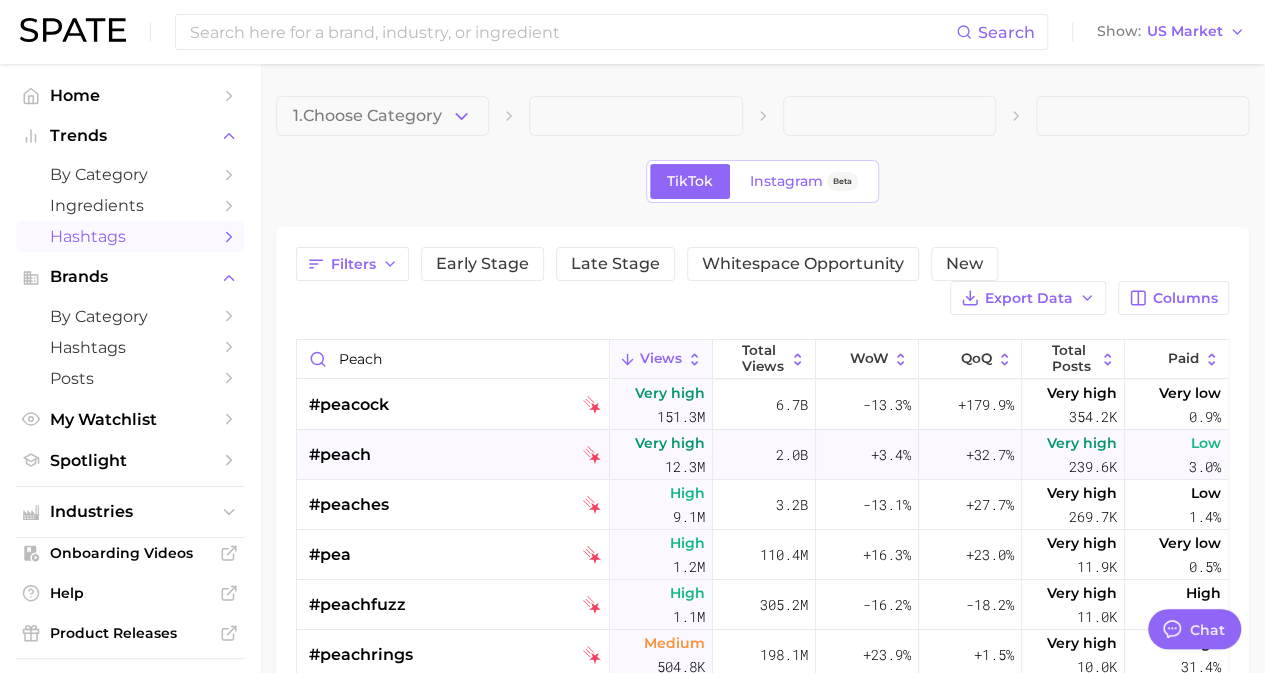 click on "#peach" at bounding box center [455, 455] 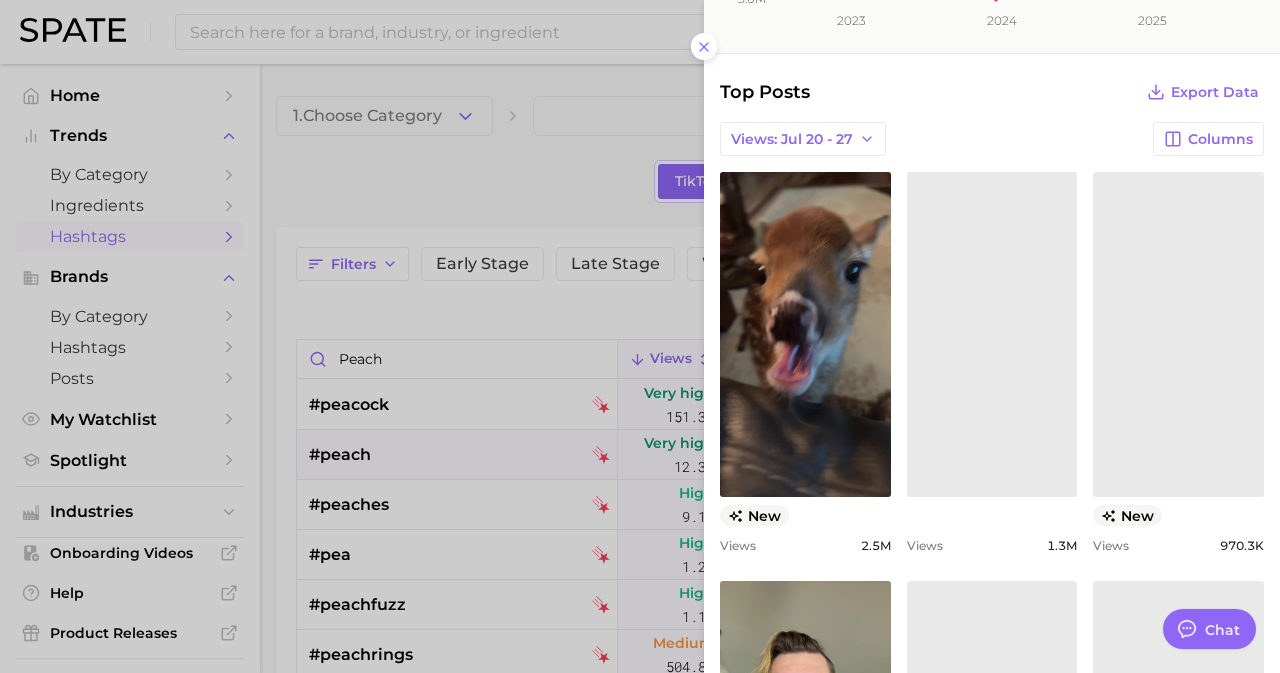 scroll, scrollTop: 0, scrollLeft: 0, axis: both 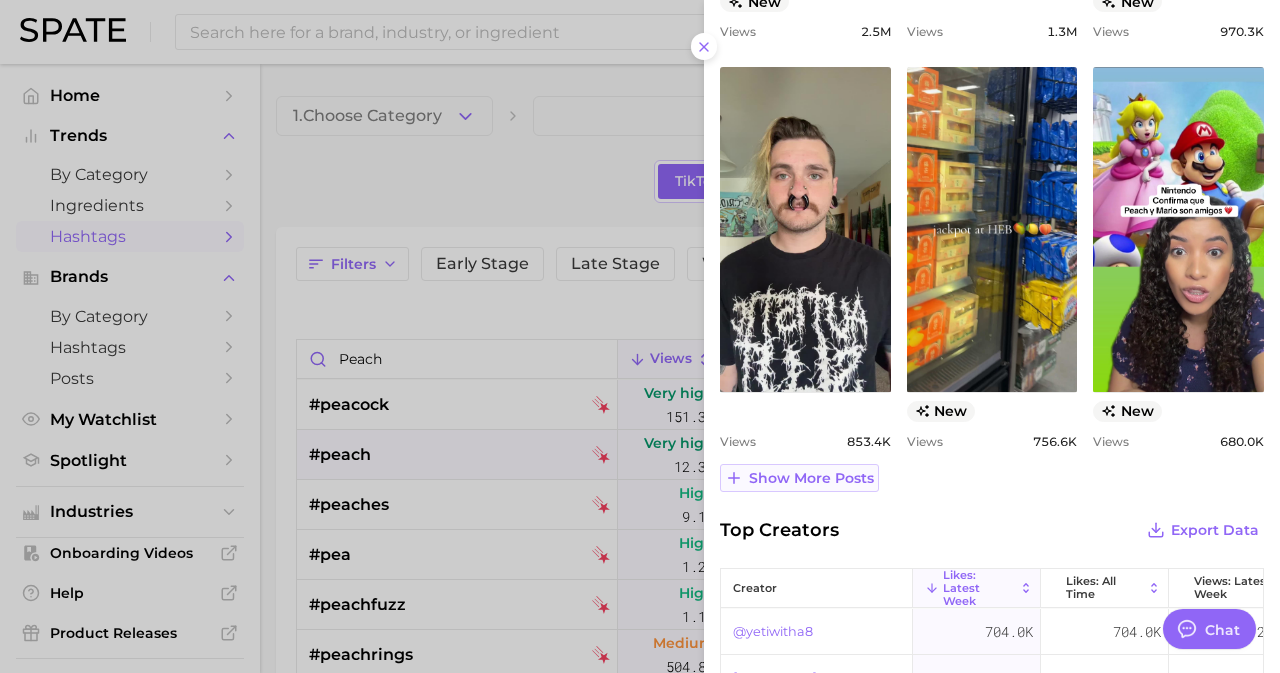 click on "Show more posts" at bounding box center (811, 478) 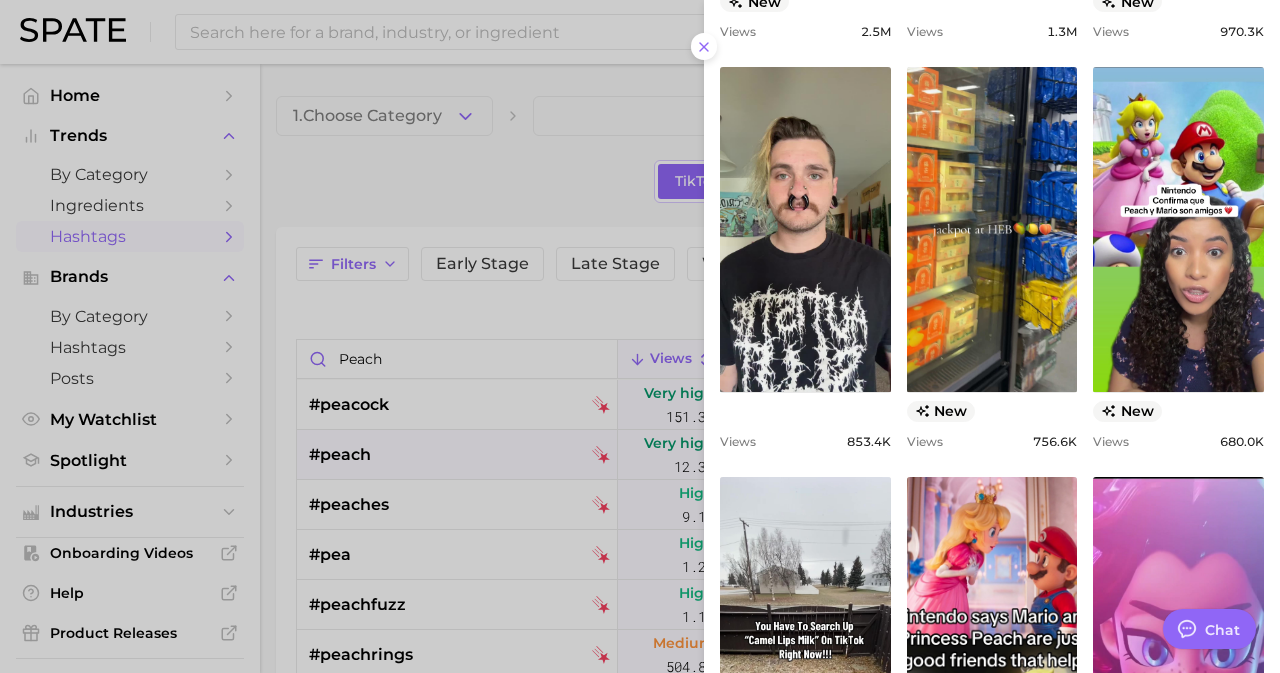 scroll, scrollTop: 0, scrollLeft: 0, axis: both 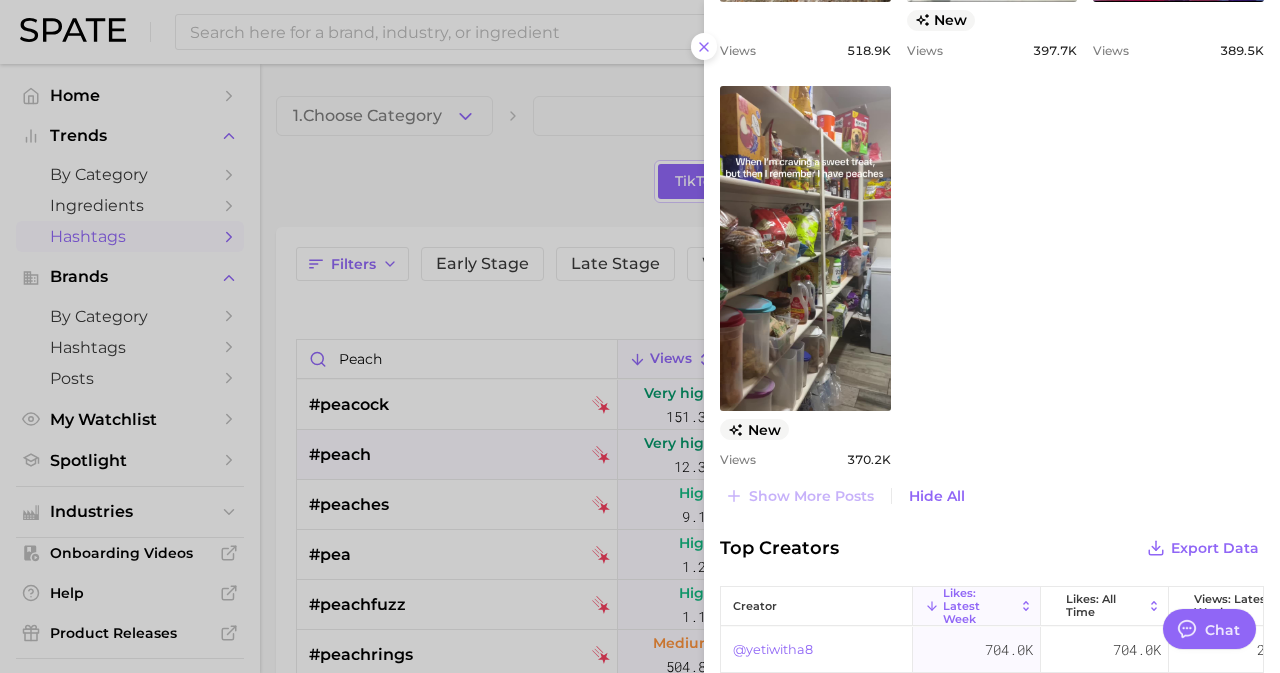 click at bounding box center [640, 336] 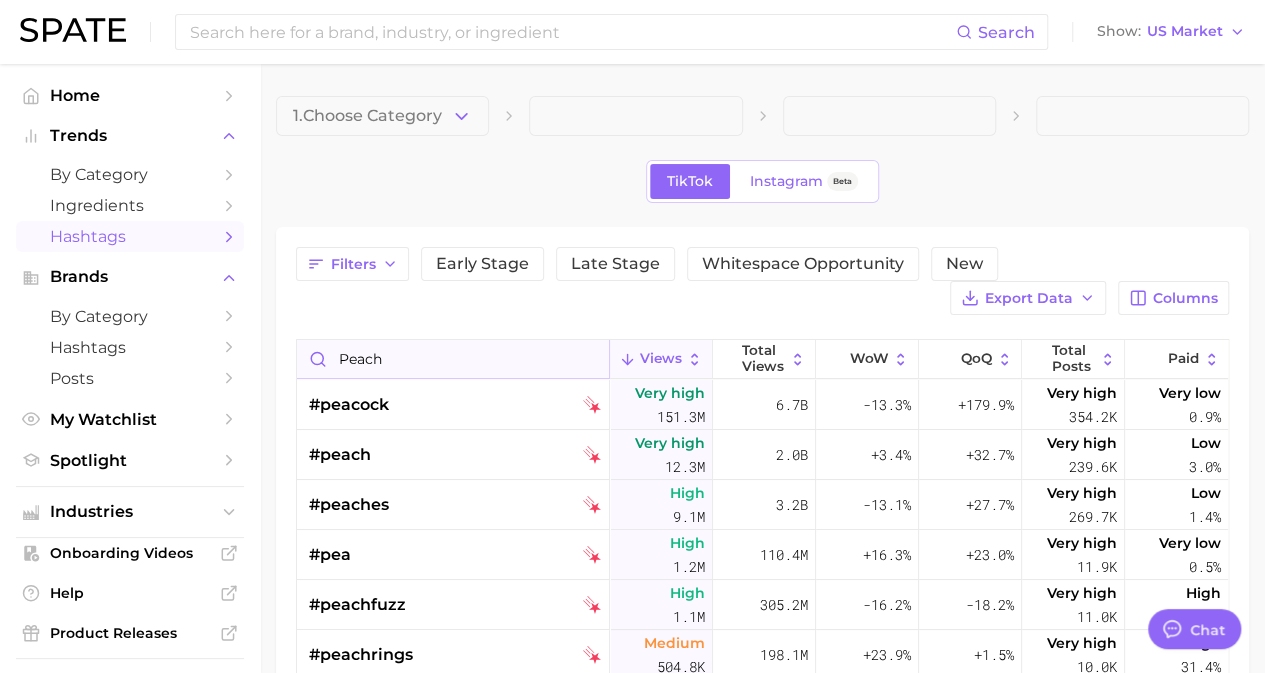 click on "peach" at bounding box center (453, 359) 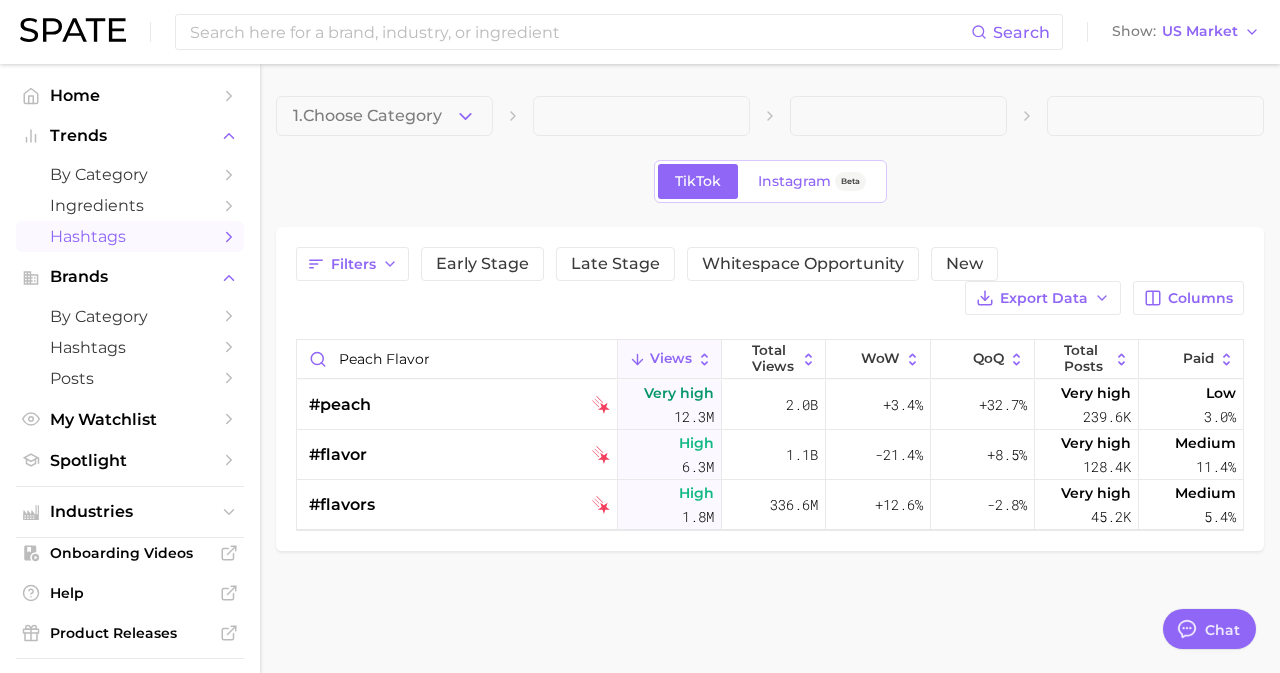 click on "1. Choose Category TikTok Instagram Beta Filters Early Stage Late Stage Whitespace Opportunity New Export Data Columns peach flavor Views Total Views WoW QoQ Total Posts Paid #peach Very high 12.3m 2.0b +3.4% +32.7% Very high 239.6k Low 3.0% #flavor High 6.3m 1.1b -21.4% +8.5% Very high 128.4k Medium 11.4% #flavors High 1.8m 336.6m +12.6% -2.8% Very high 45.2k Medium 5.4%" at bounding box center [770, 357] 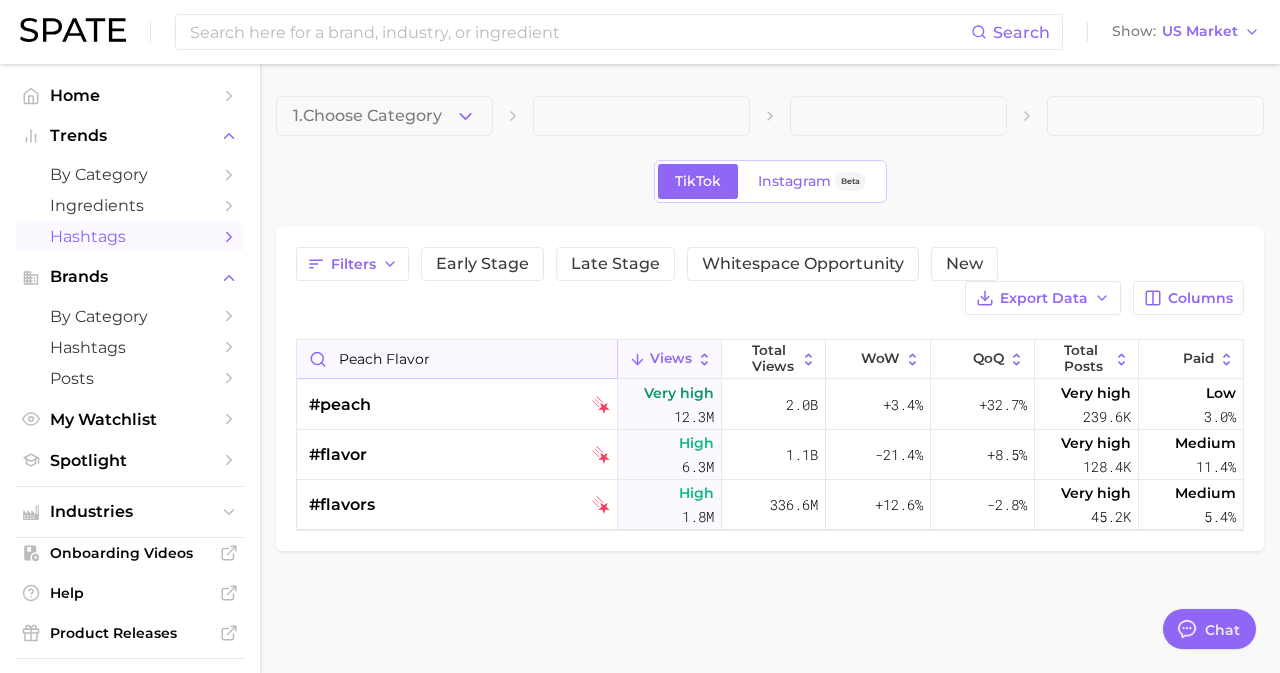 click on "peach flavor" at bounding box center [457, 359] 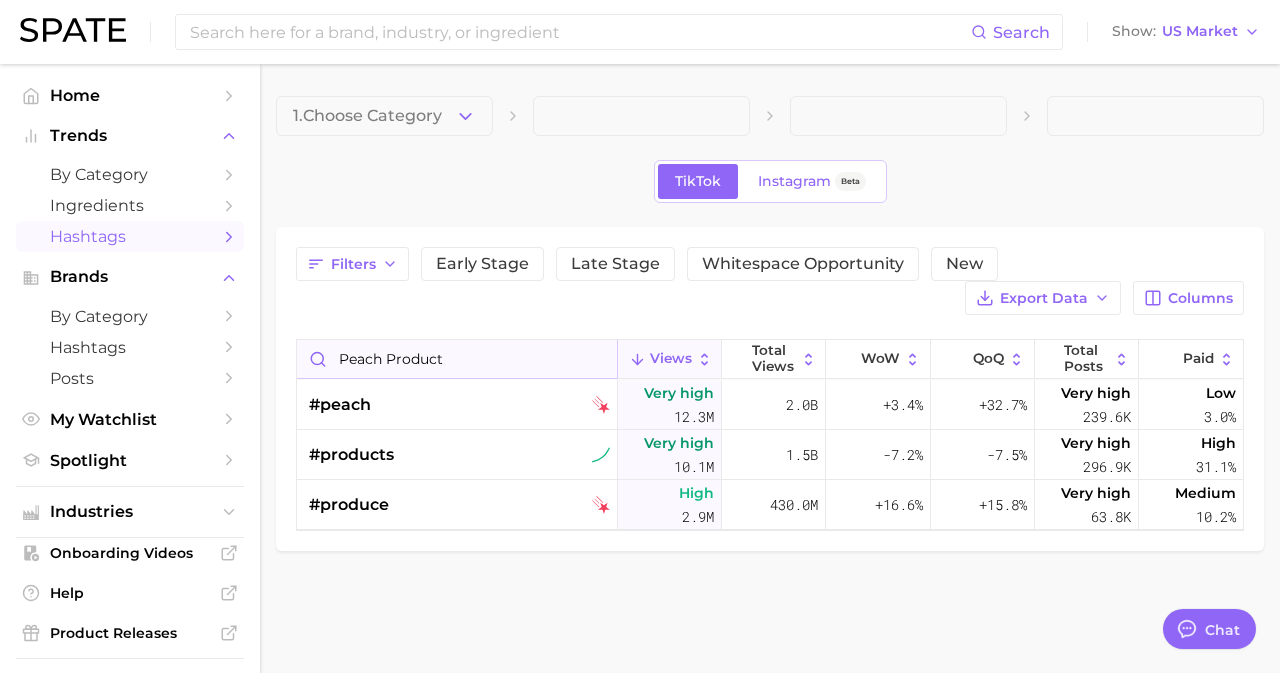 click on "peach product" at bounding box center (457, 359) 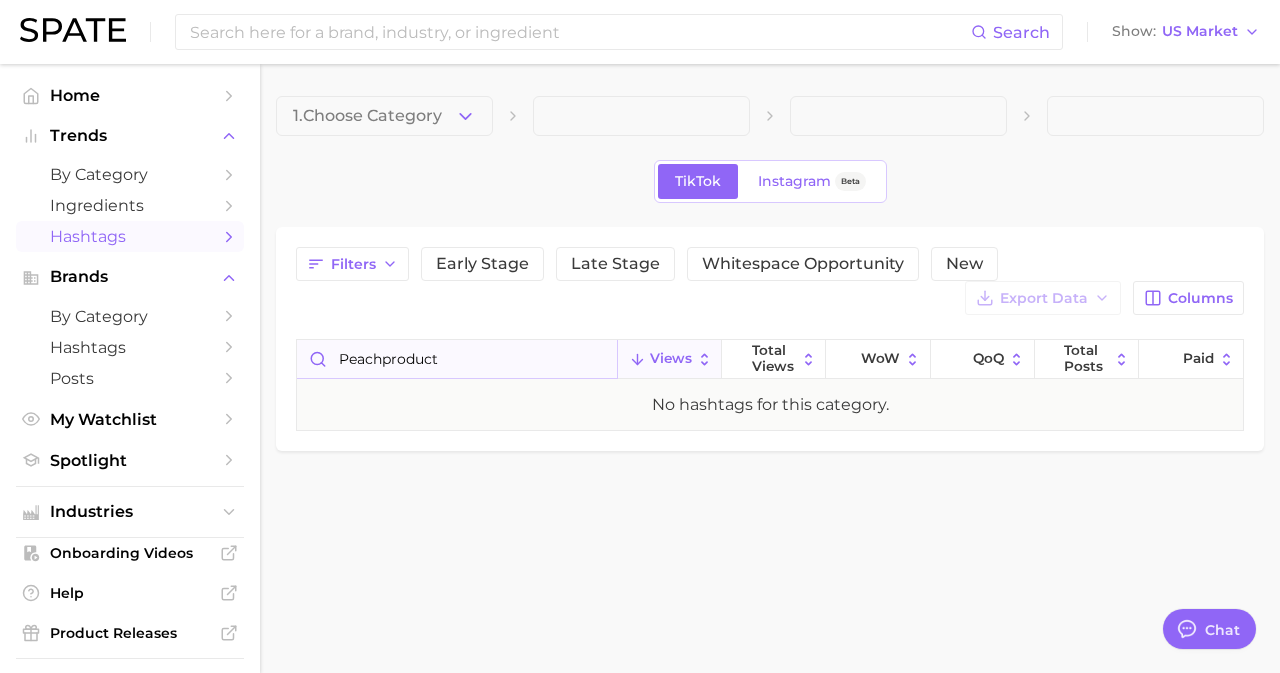 click on "peachproduct" at bounding box center [457, 359] 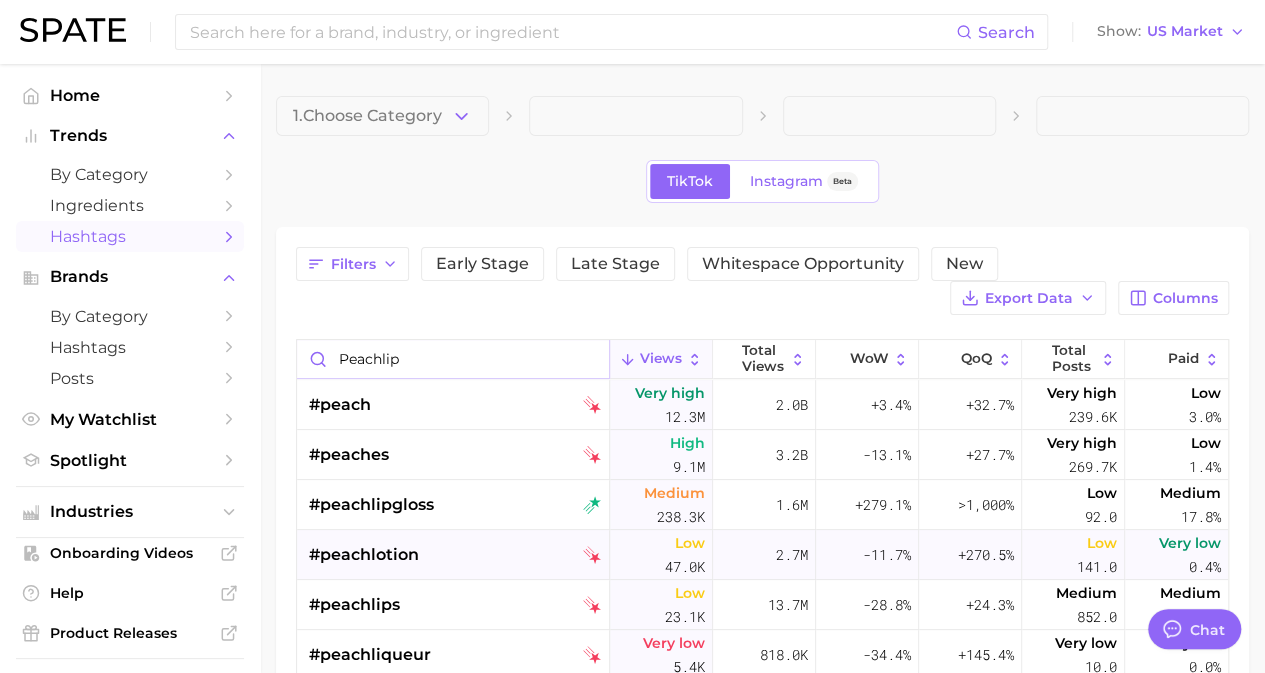 scroll, scrollTop: 100, scrollLeft: 0, axis: vertical 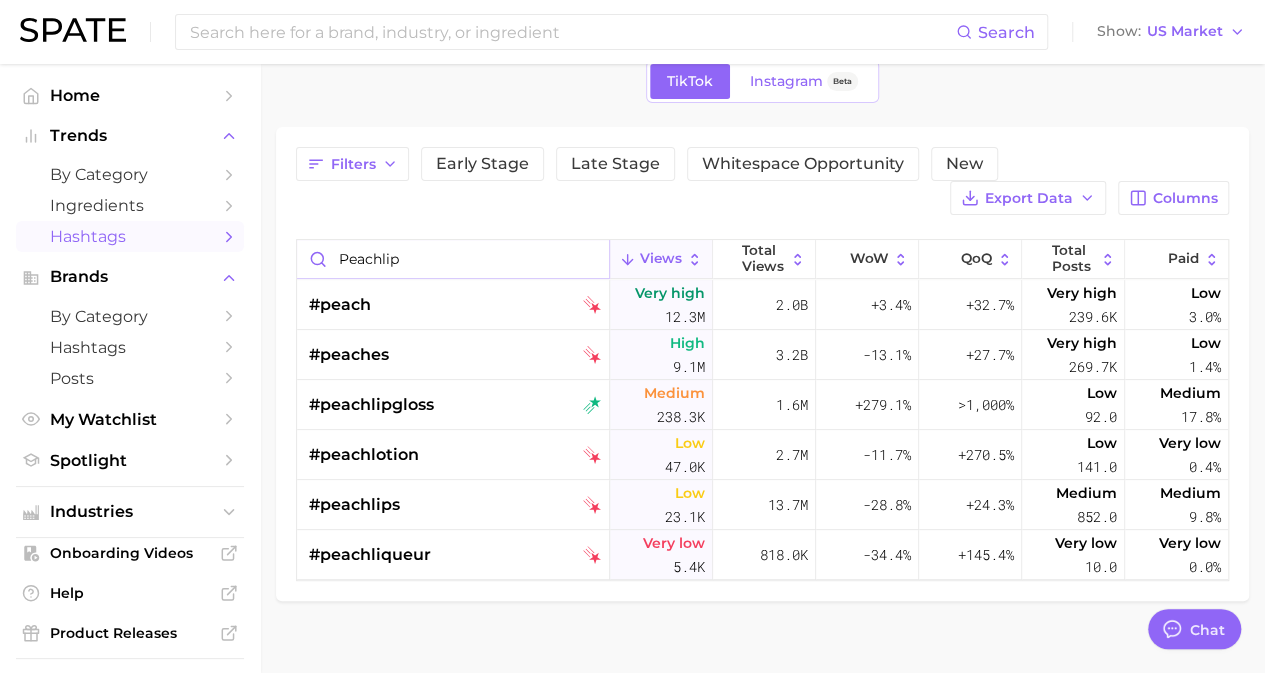 type on "peachlip" 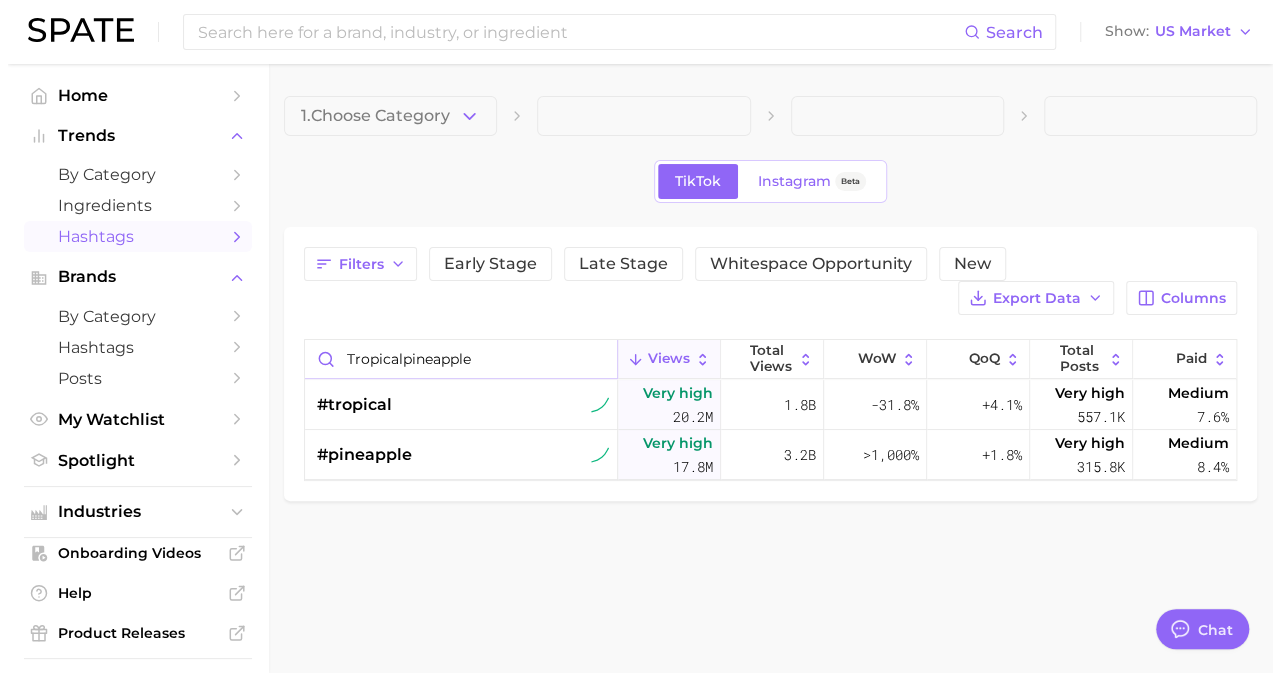 scroll, scrollTop: 0, scrollLeft: 0, axis: both 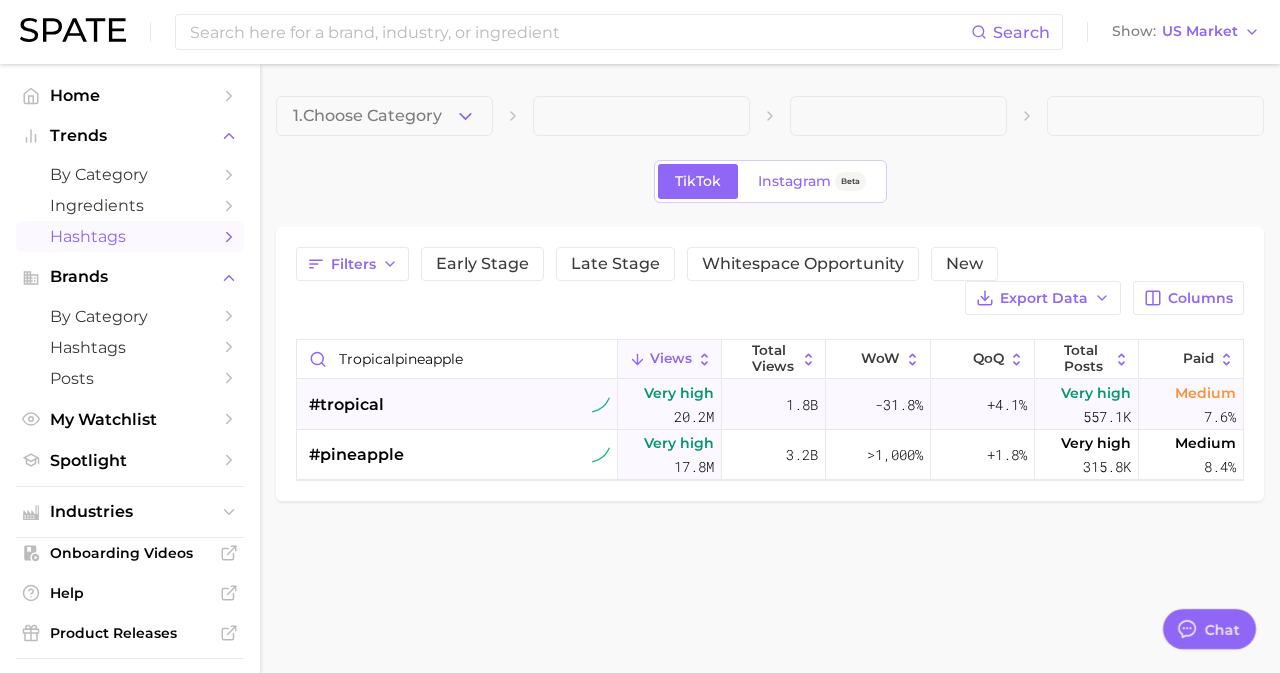 click on "#tropical" at bounding box center [459, 405] 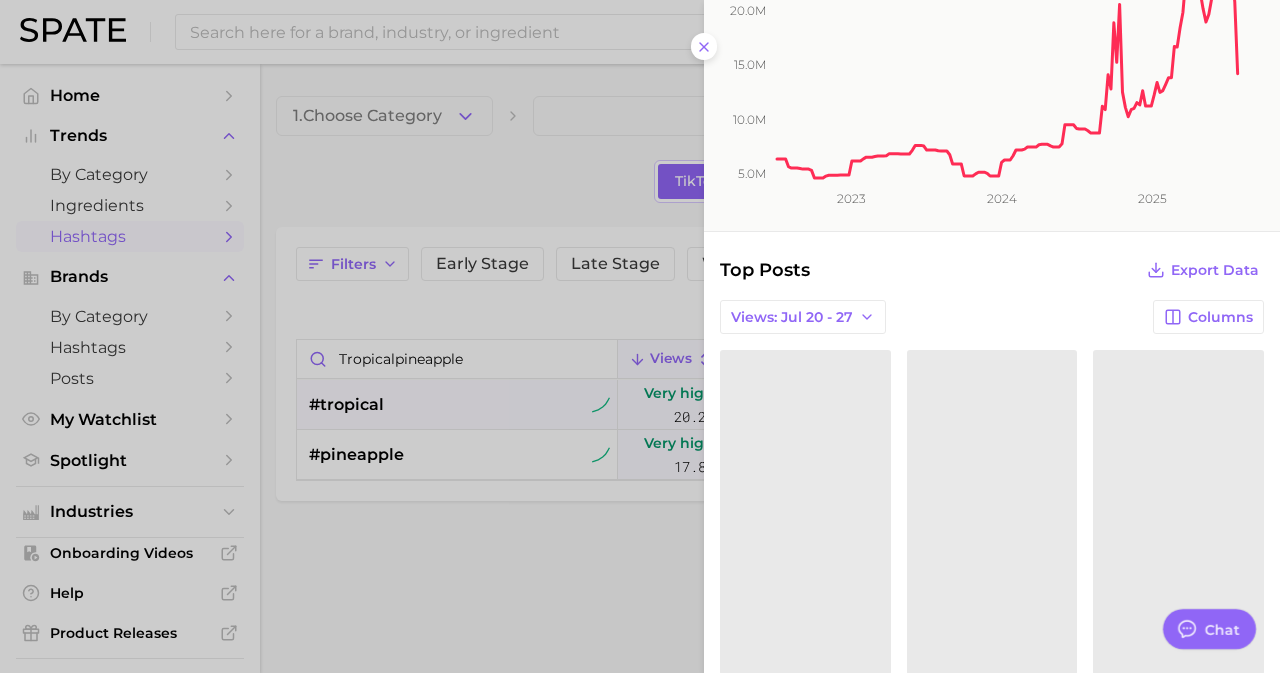 scroll, scrollTop: 400, scrollLeft: 0, axis: vertical 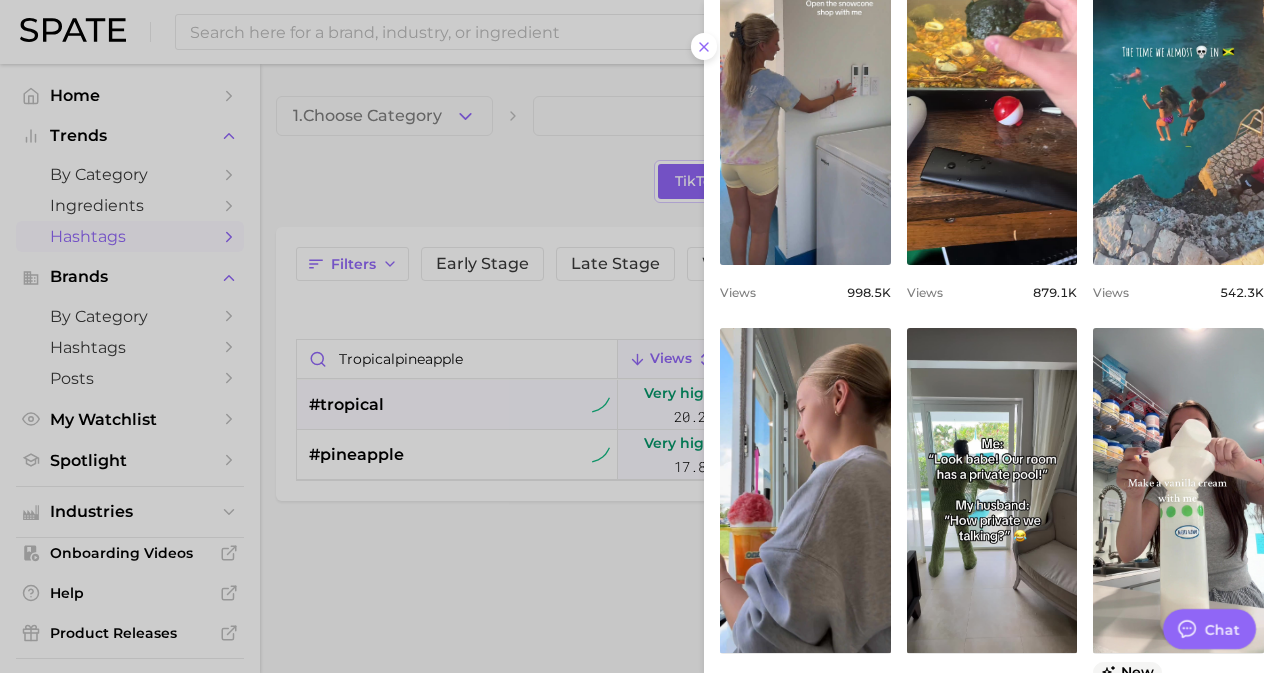 click at bounding box center (640, 336) 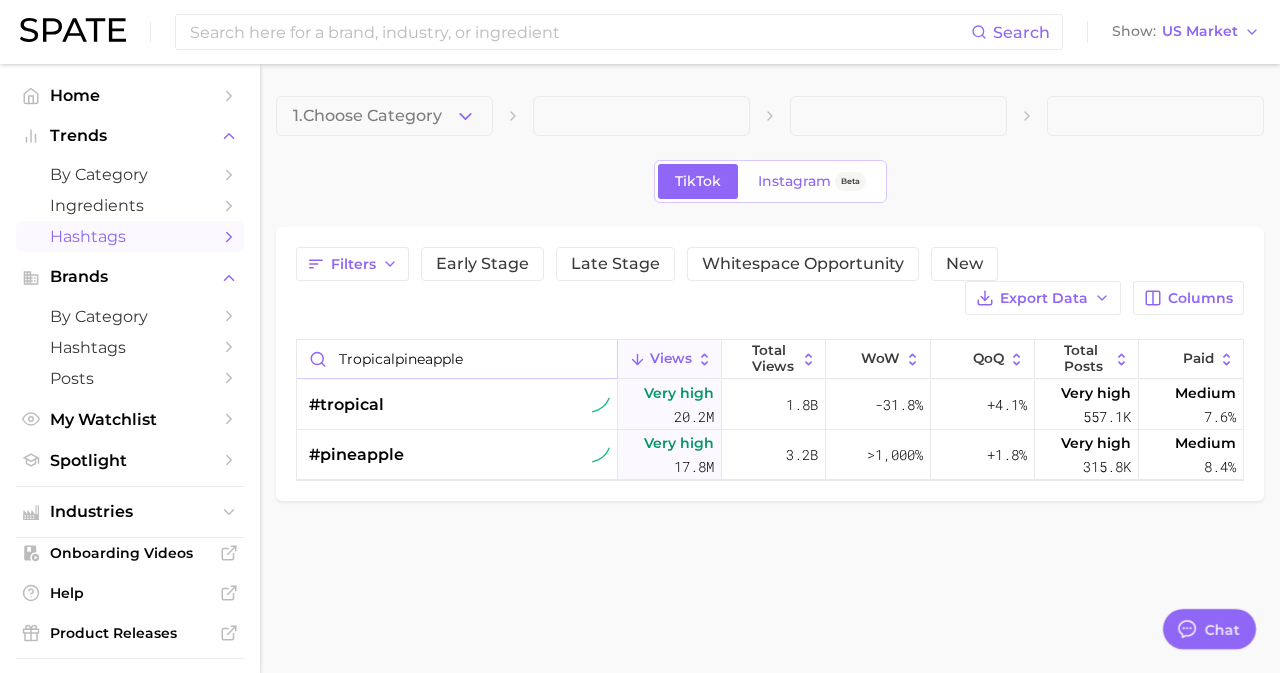 drag, startPoint x: 478, startPoint y: 362, endPoint x: 254, endPoint y: 361, distance: 224.00223 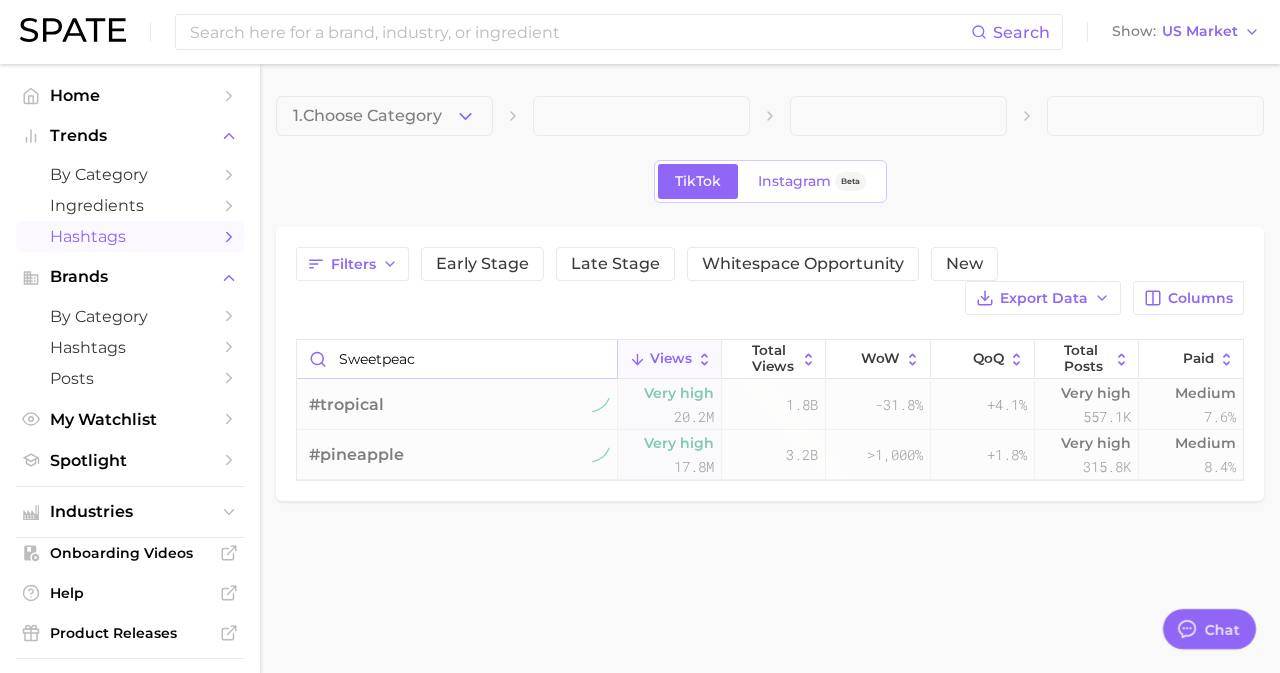 type on "sweetpeach" 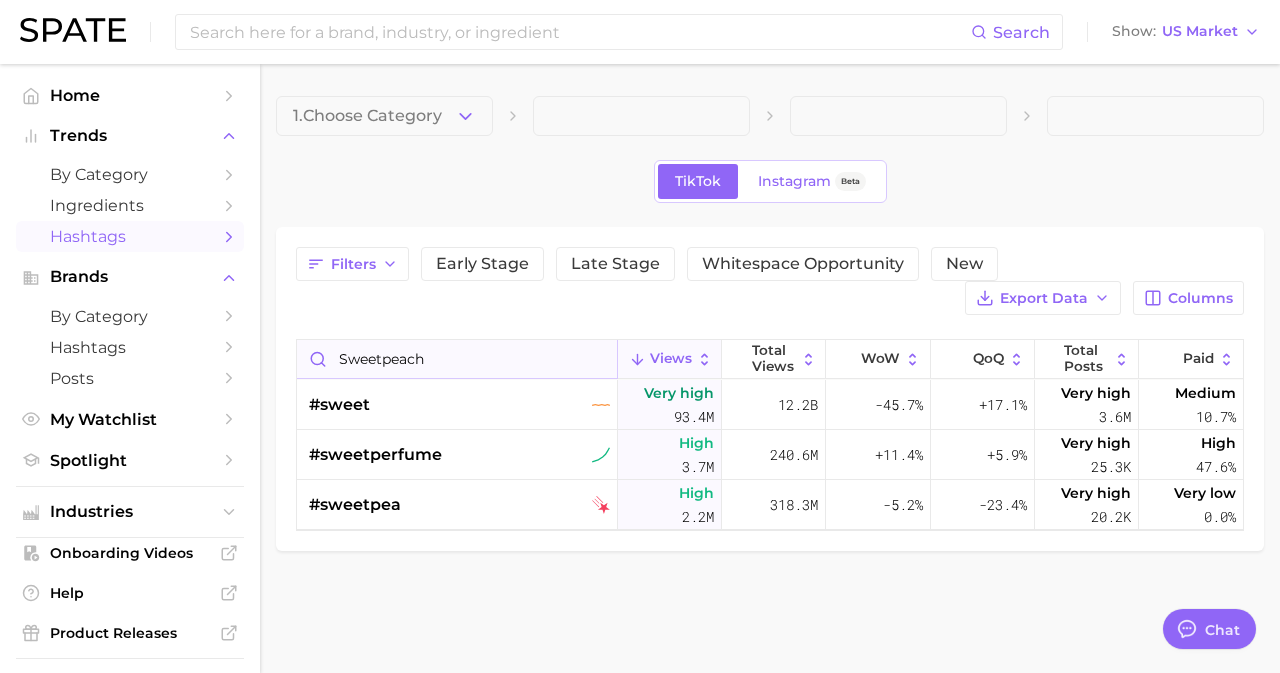 click on "sweetpeach" at bounding box center (457, 359) 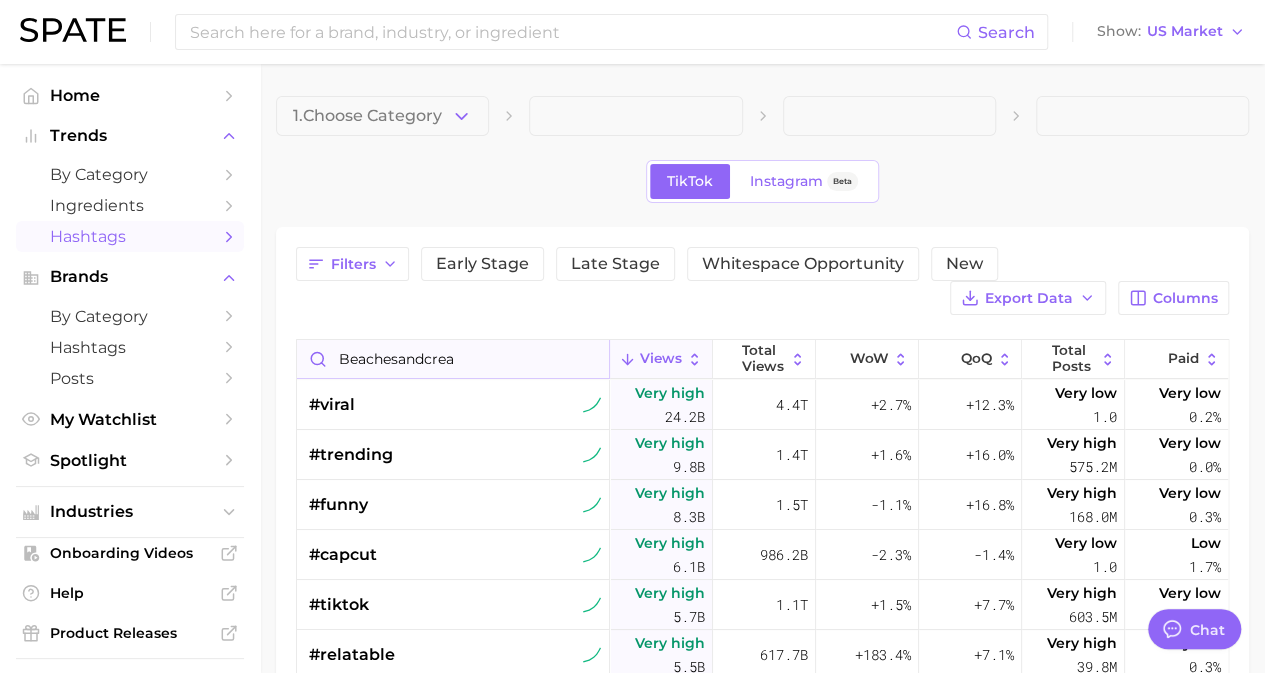 type on "beachesandcream" 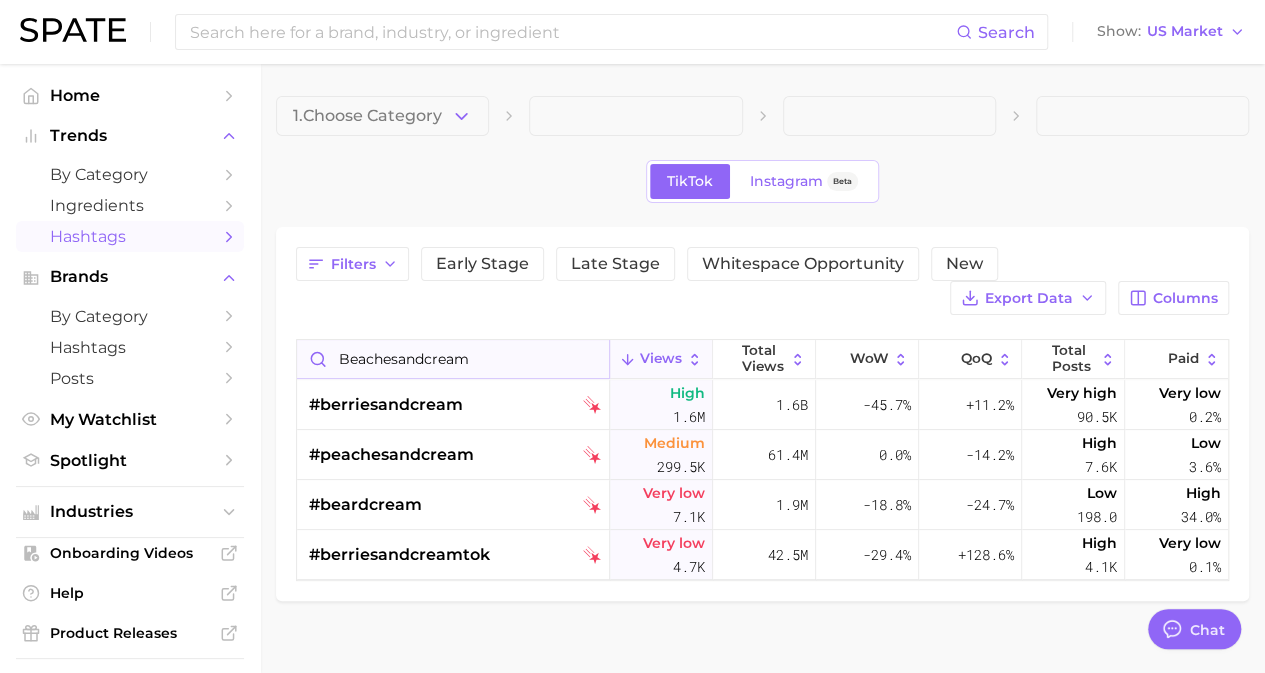 click on "beachesandcream" at bounding box center (453, 359) 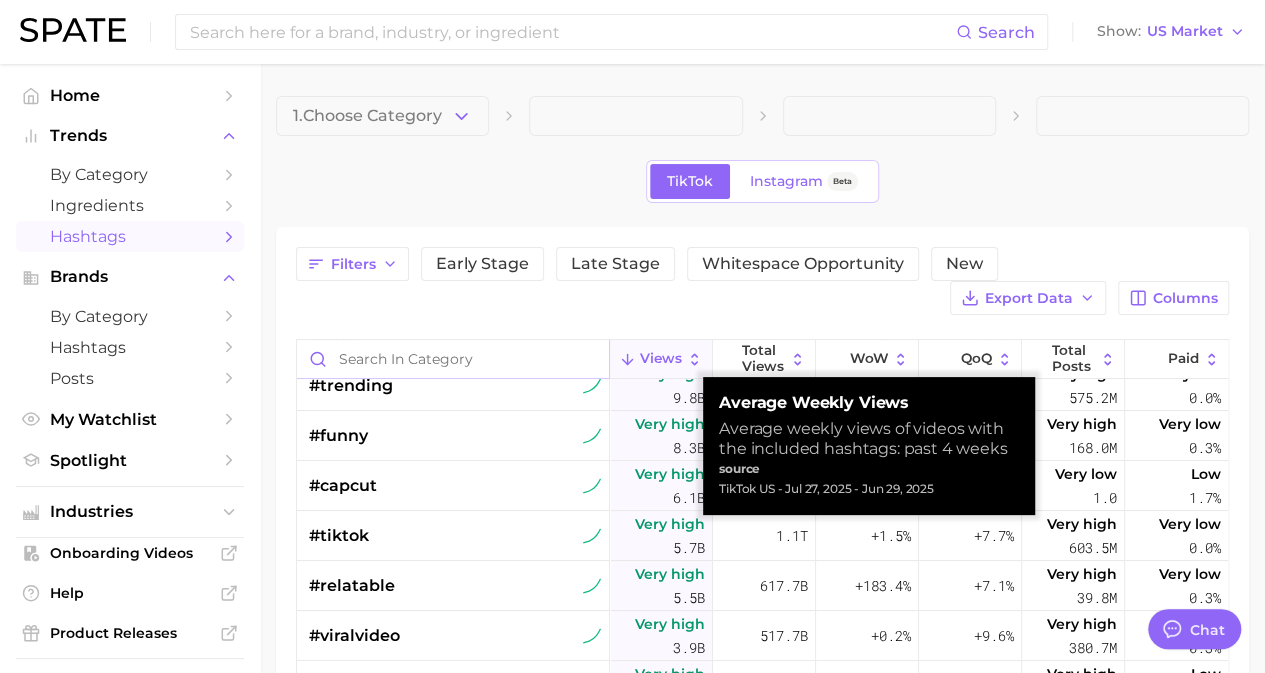 scroll, scrollTop: 100, scrollLeft: 0, axis: vertical 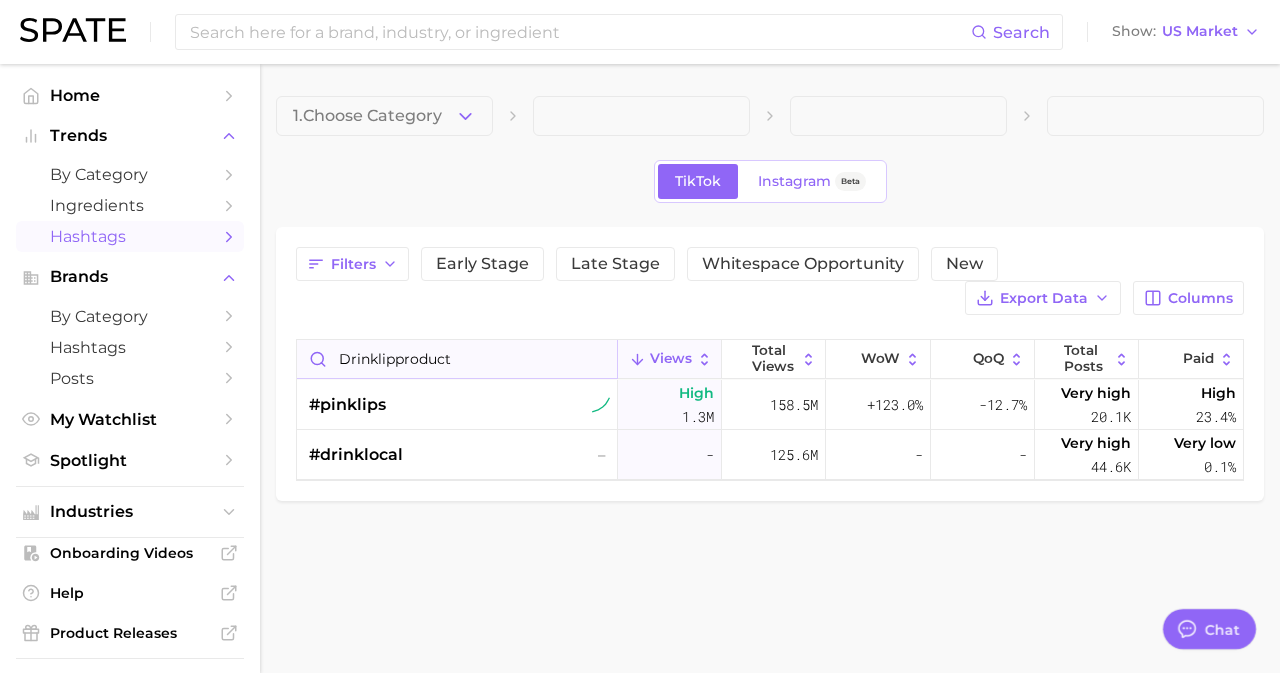 type on "drinklipproducts" 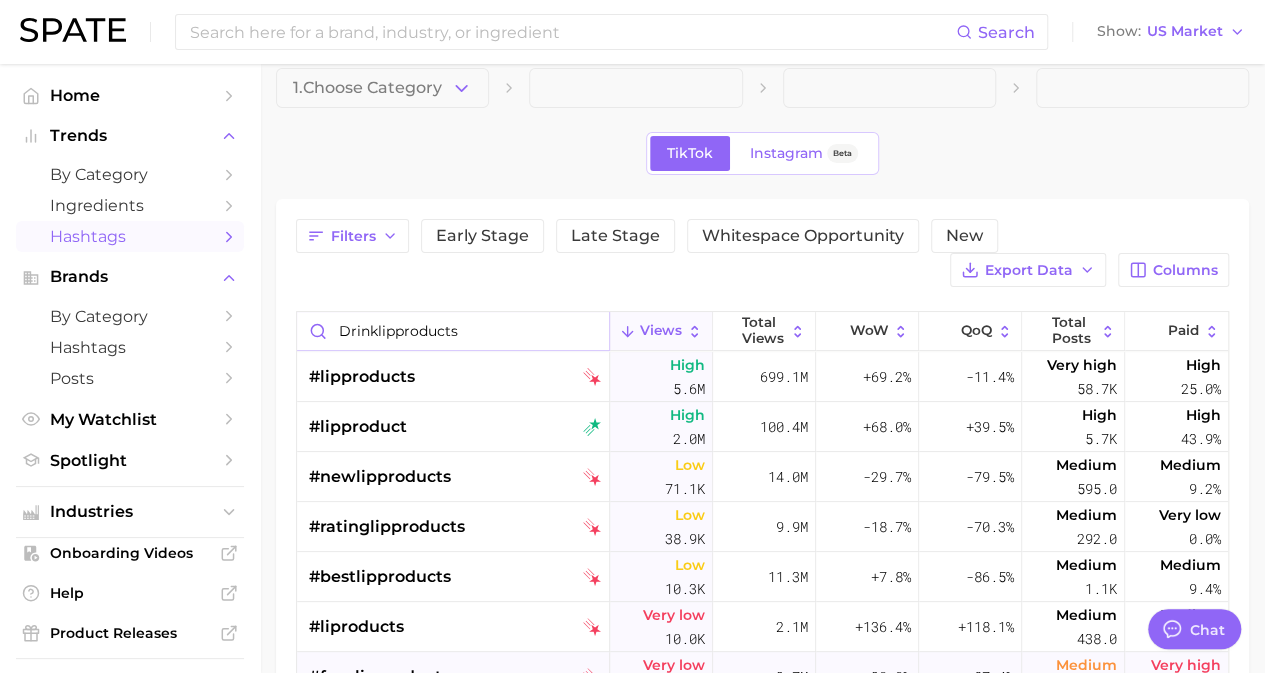 scroll, scrollTop: 0, scrollLeft: 0, axis: both 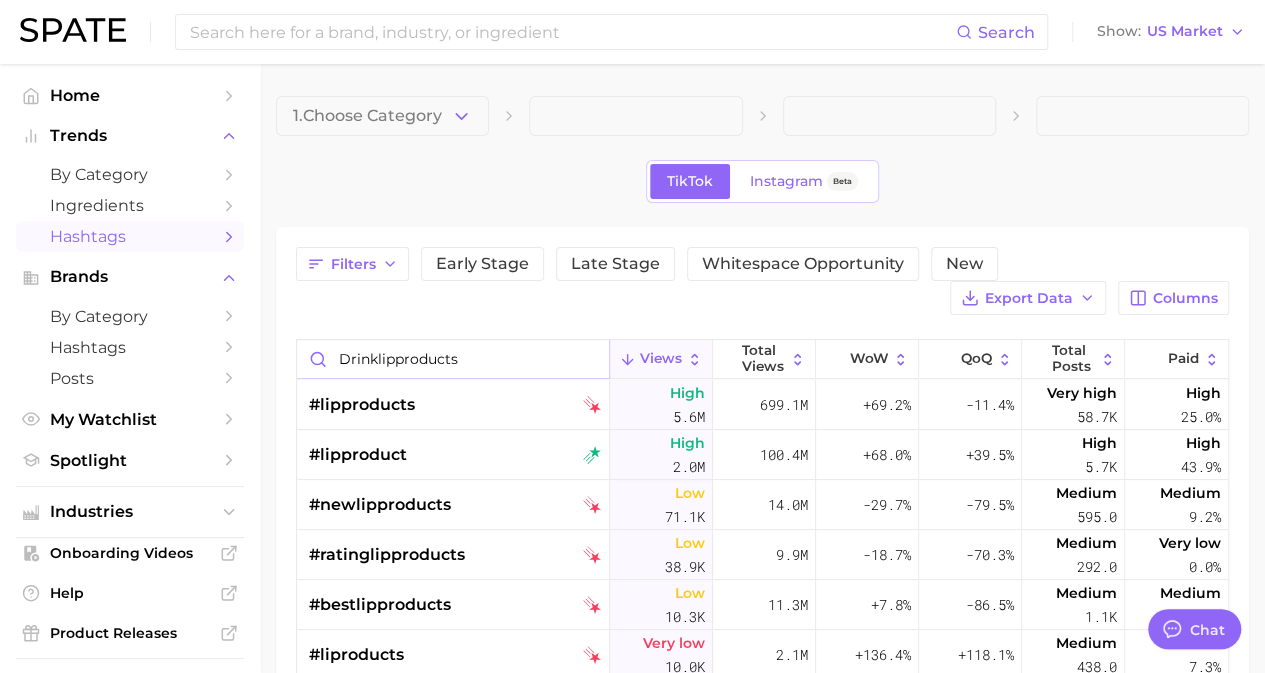 drag, startPoint x: 480, startPoint y: 347, endPoint x: 282, endPoint y: 362, distance: 198.56737 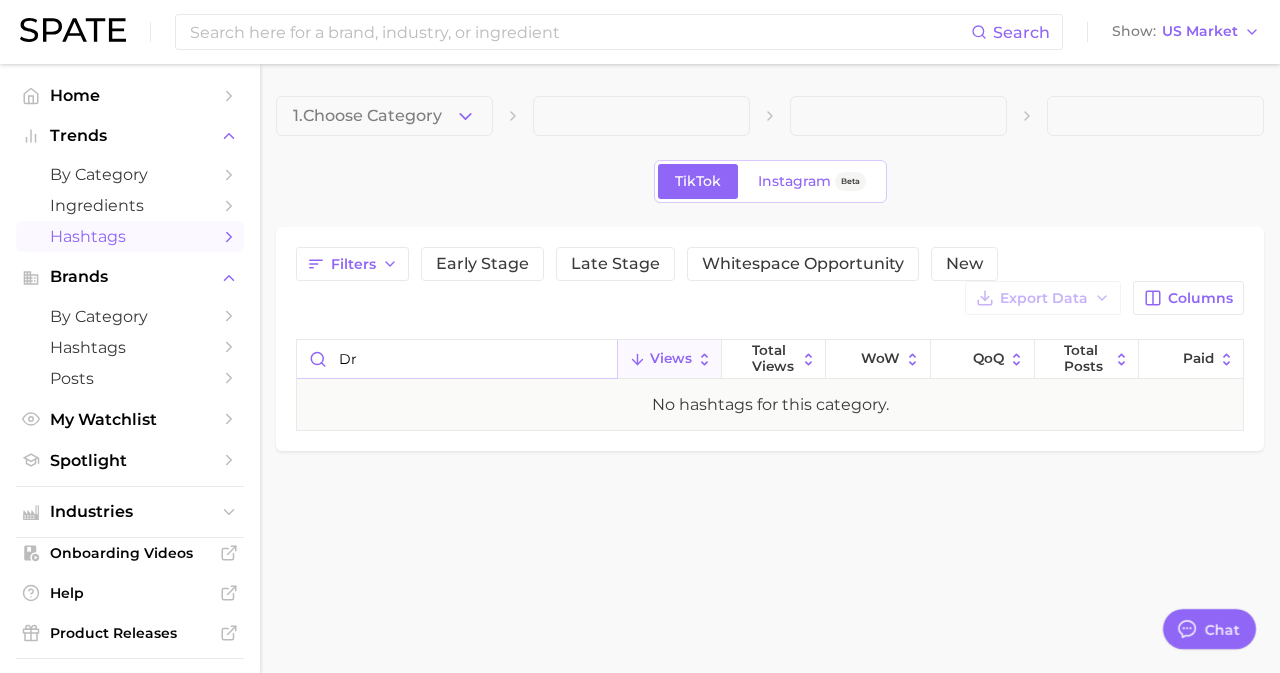type on "d" 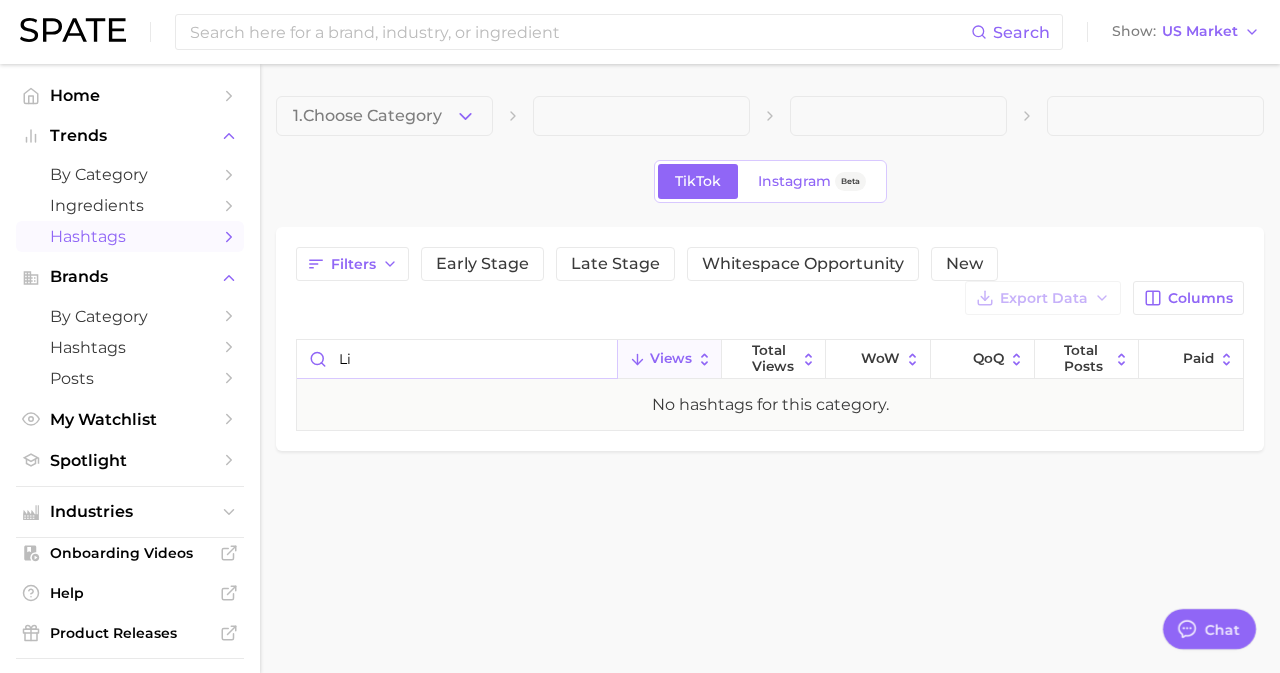 type on "l" 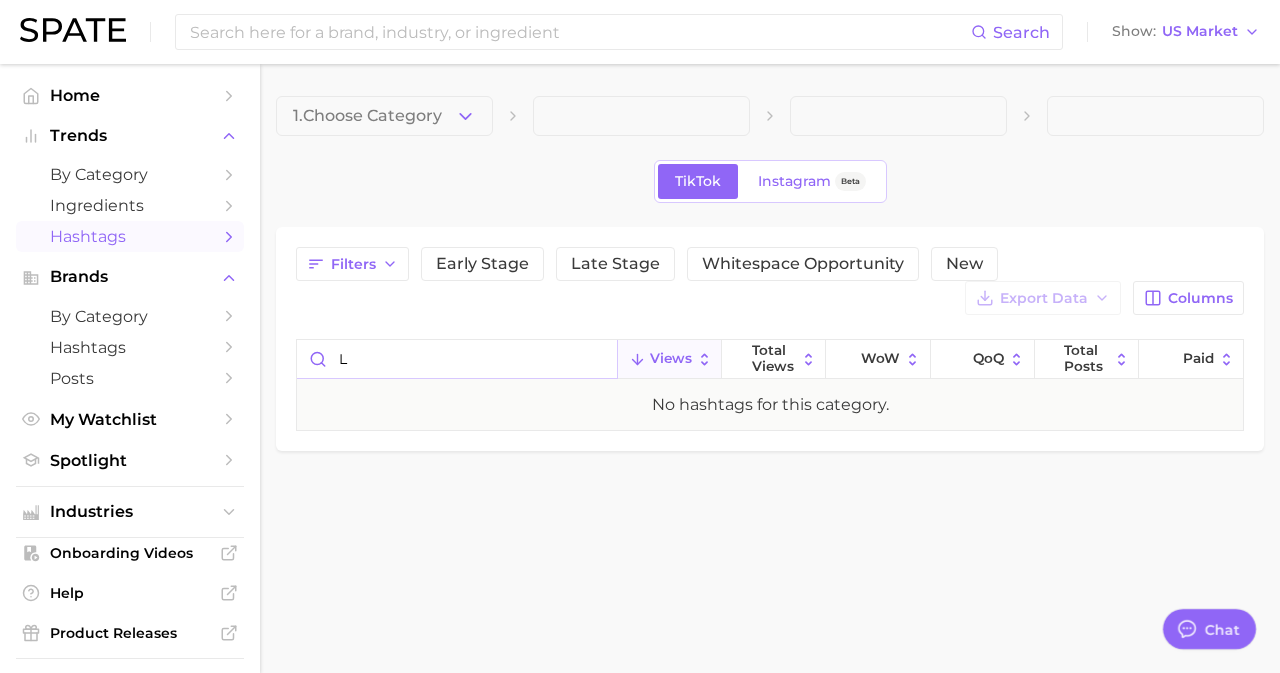 type 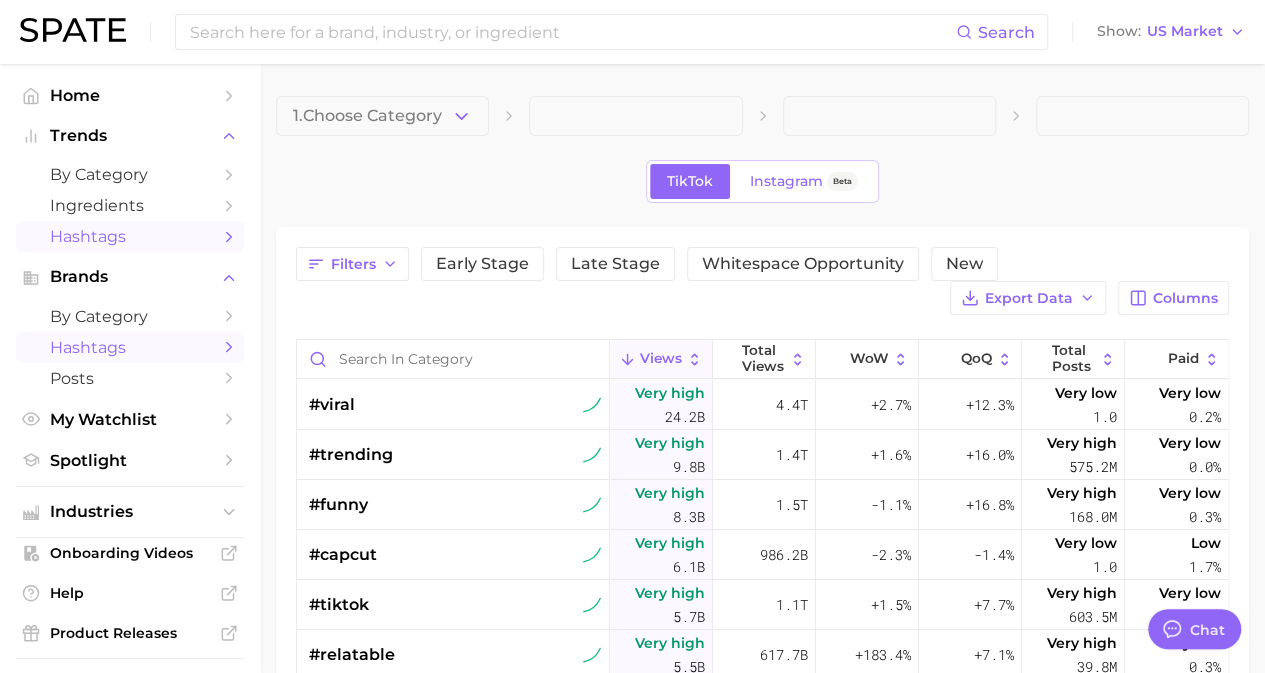 click on "Hashtags" at bounding box center (130, 347) 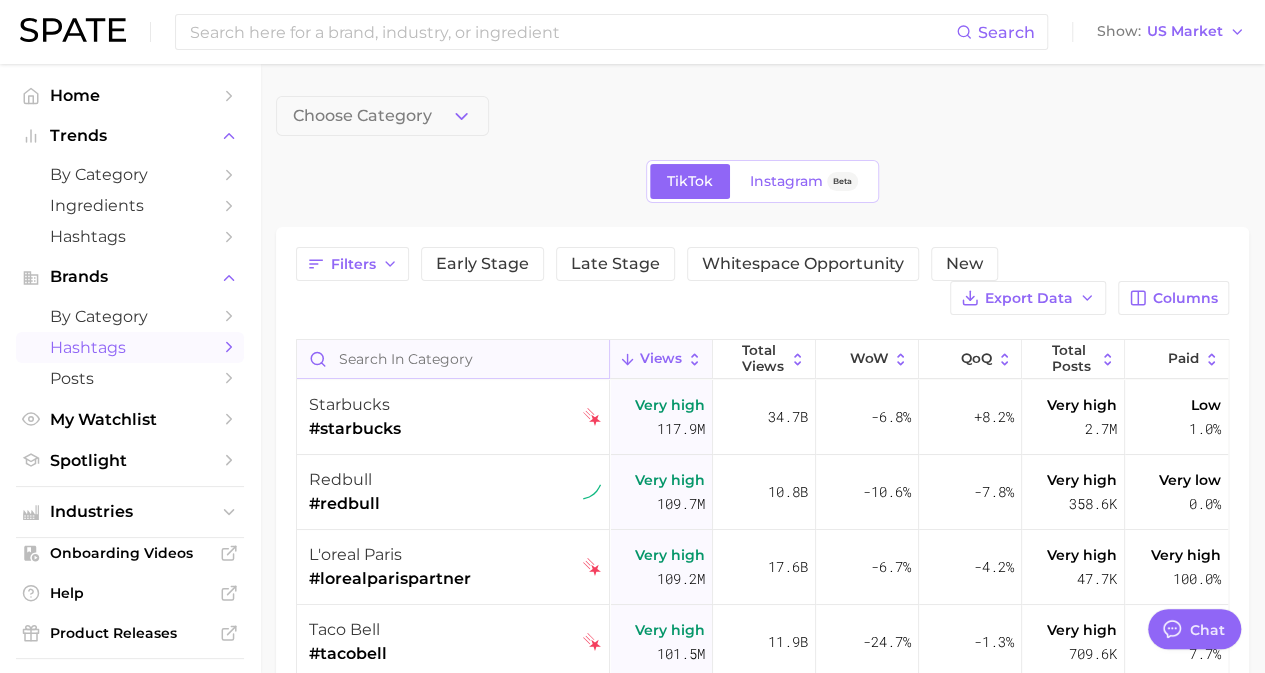 click at bounding box center (453, 359) 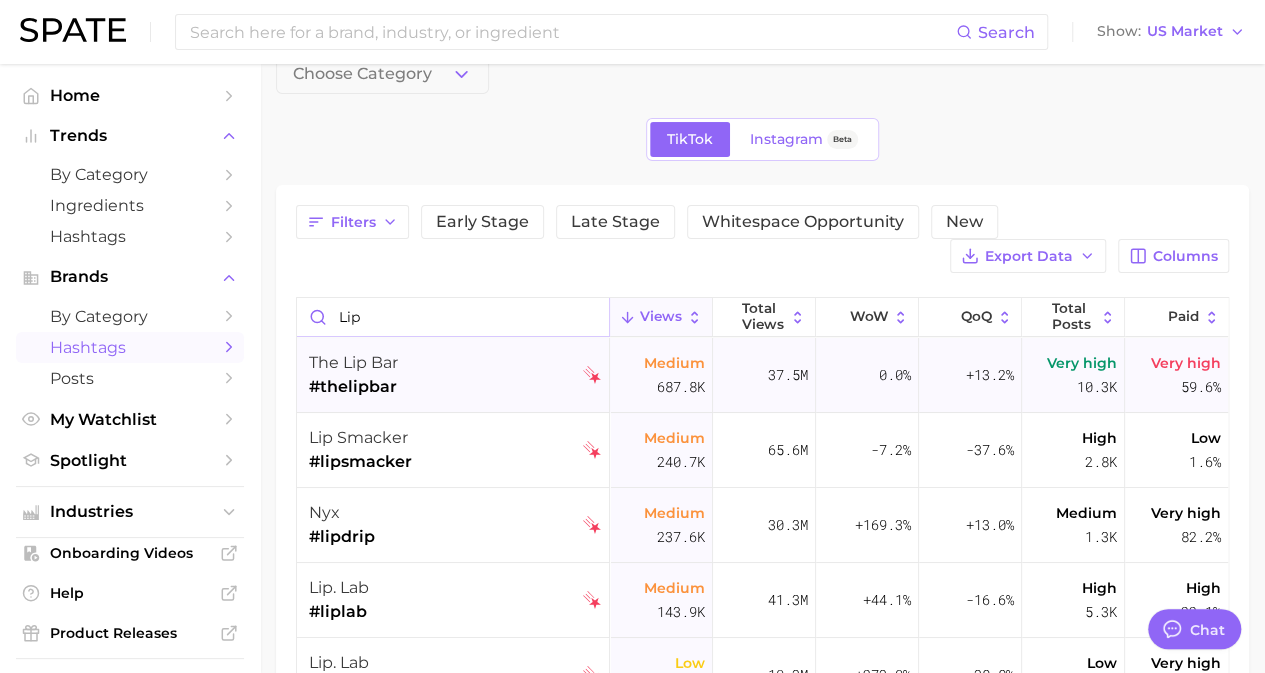scroll, scrollTop: 100, scrollLeft: 0, axis: vertical 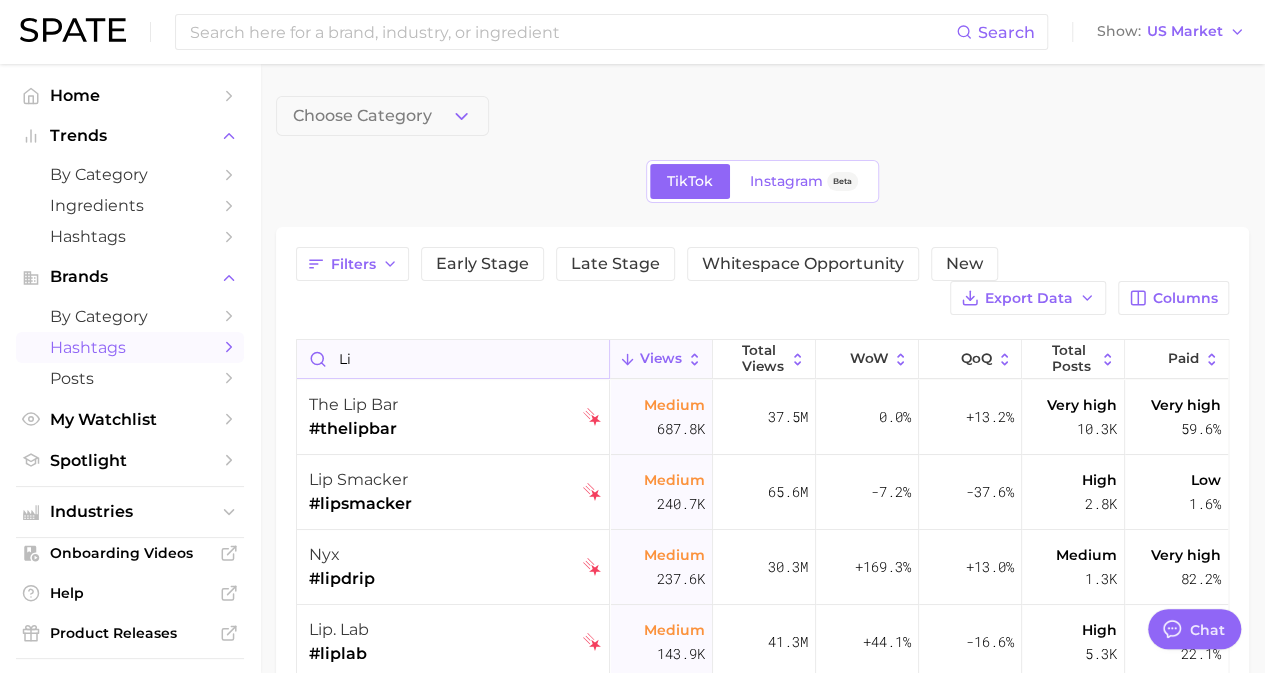 type on "l" 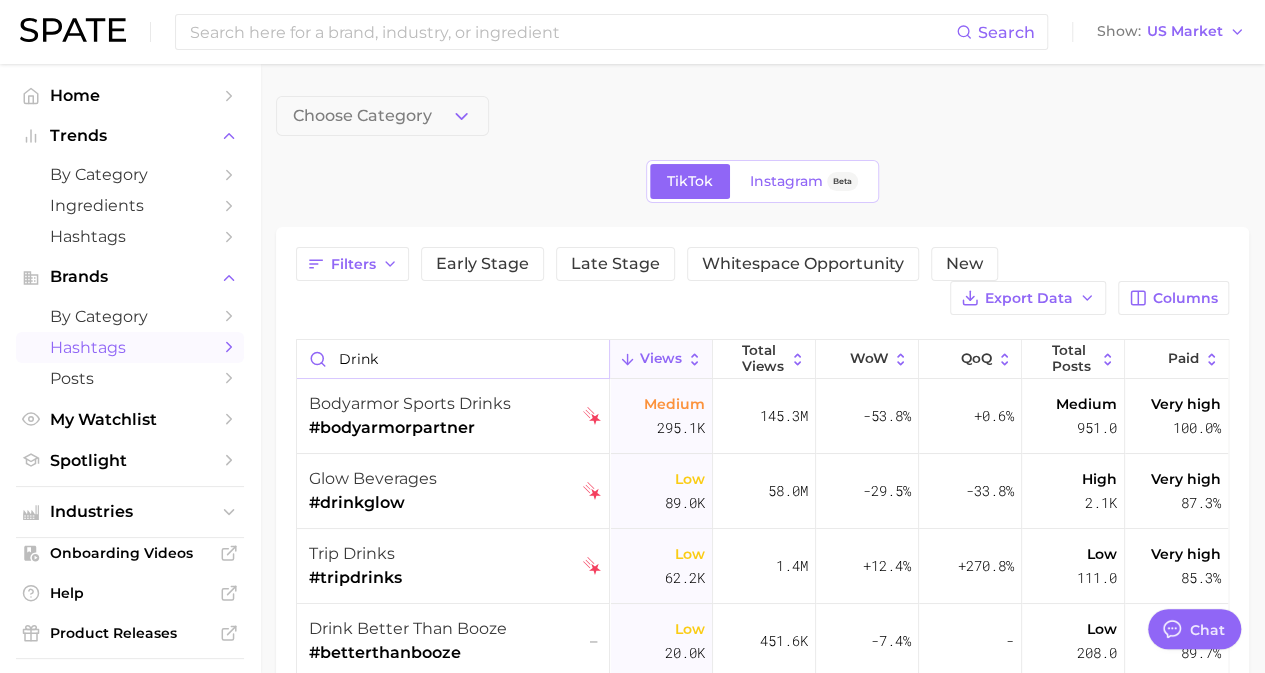 scroll, scrollTop: 0, scrollLeft: 0, axis: both 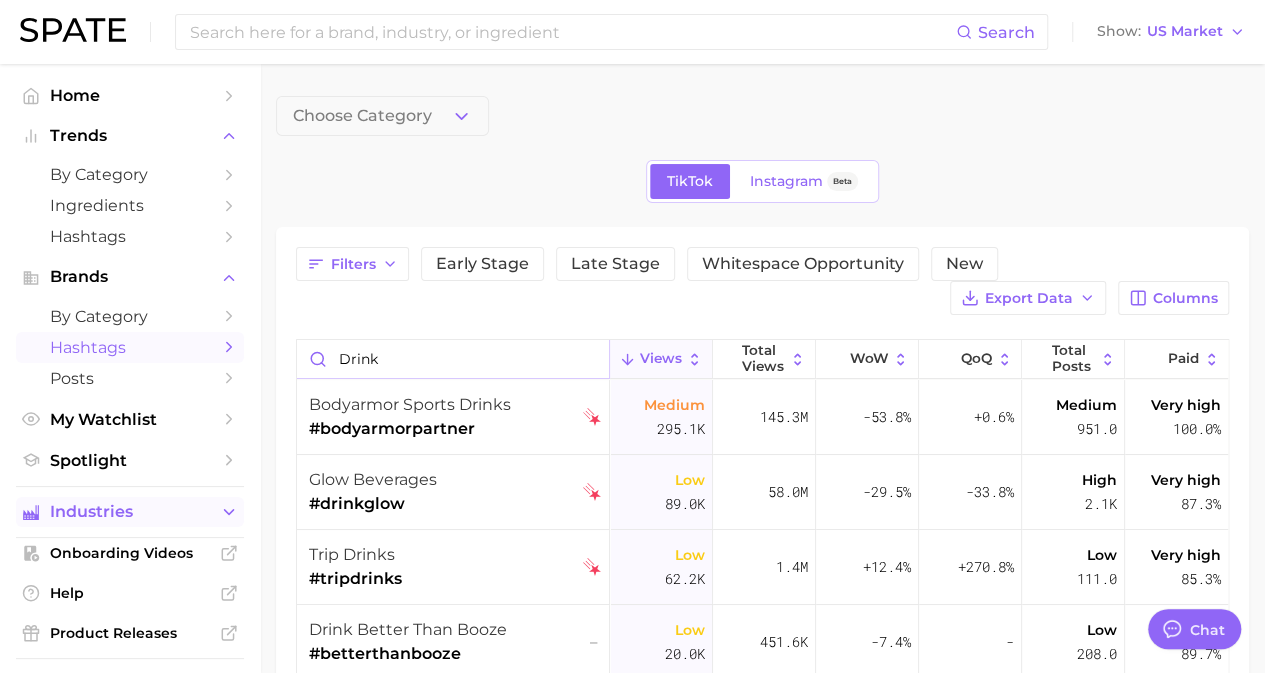 type on "drink" 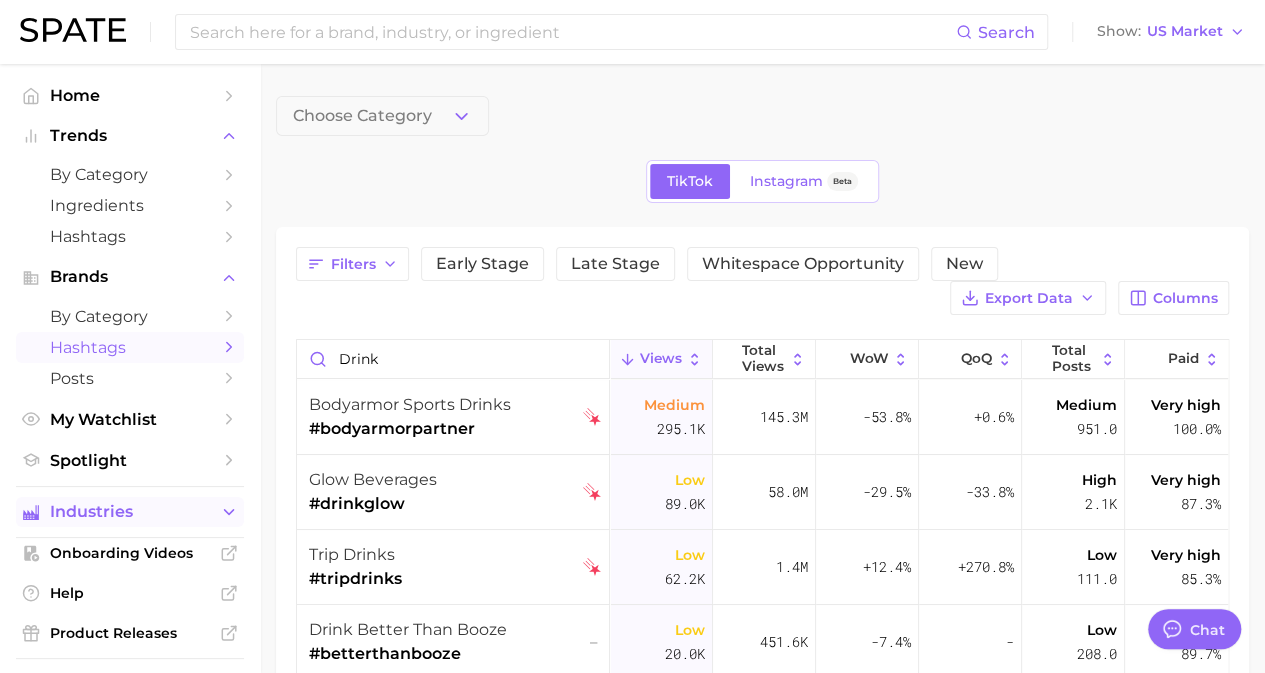 click on "Industries" at bounding box center (130, 512) 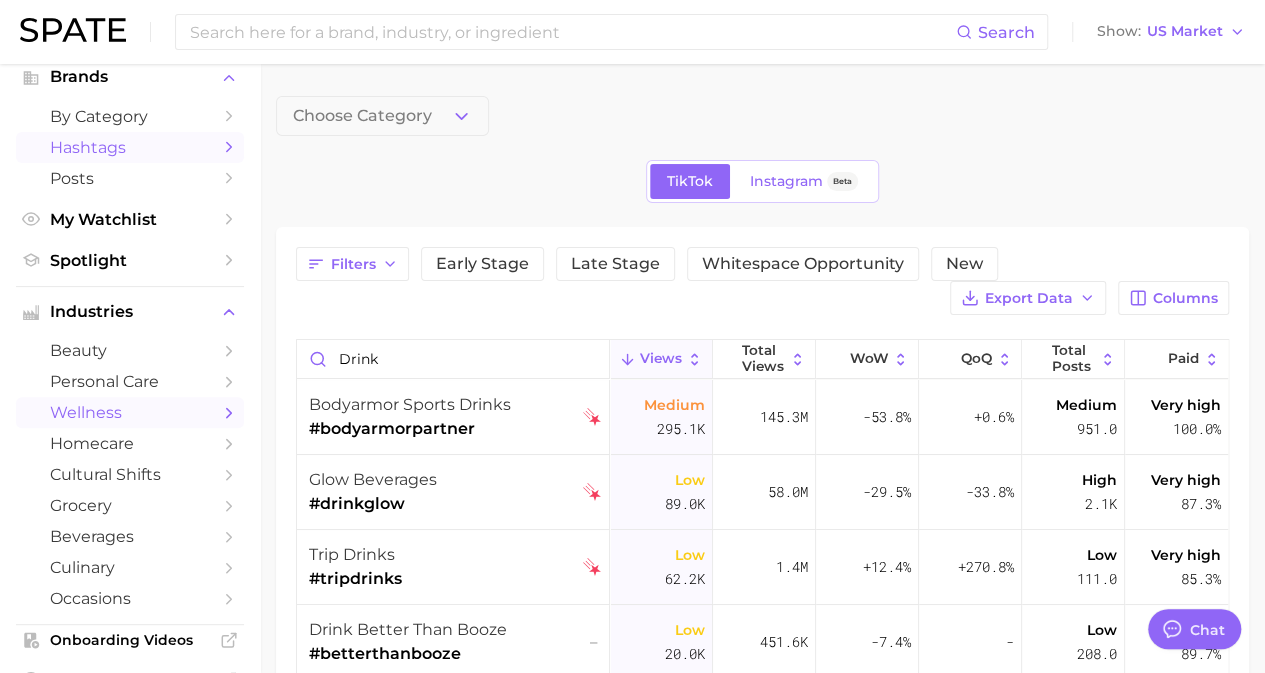 scroll, scrollTop: 300, scrollLeft: 0, axis: vertical 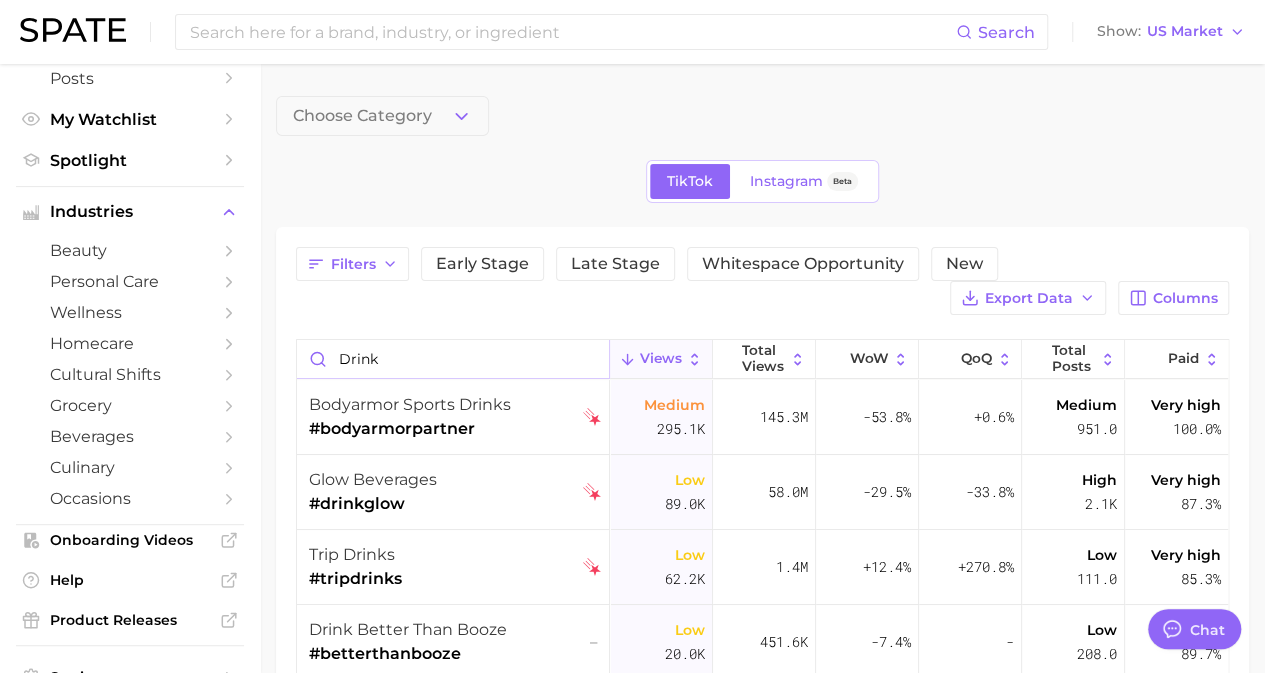 drag, startPoint x: 415, startPoint y: 359, endPoint x: 274, endPoint y: 364, distance: 141.08862 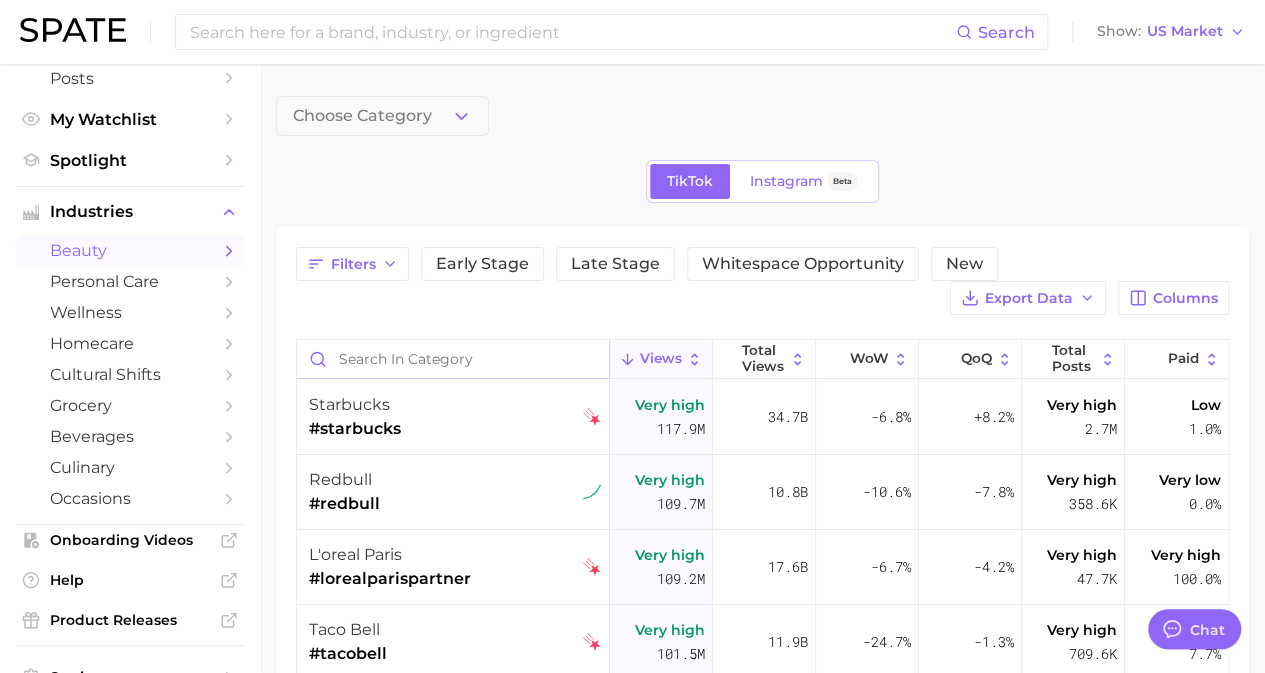 type 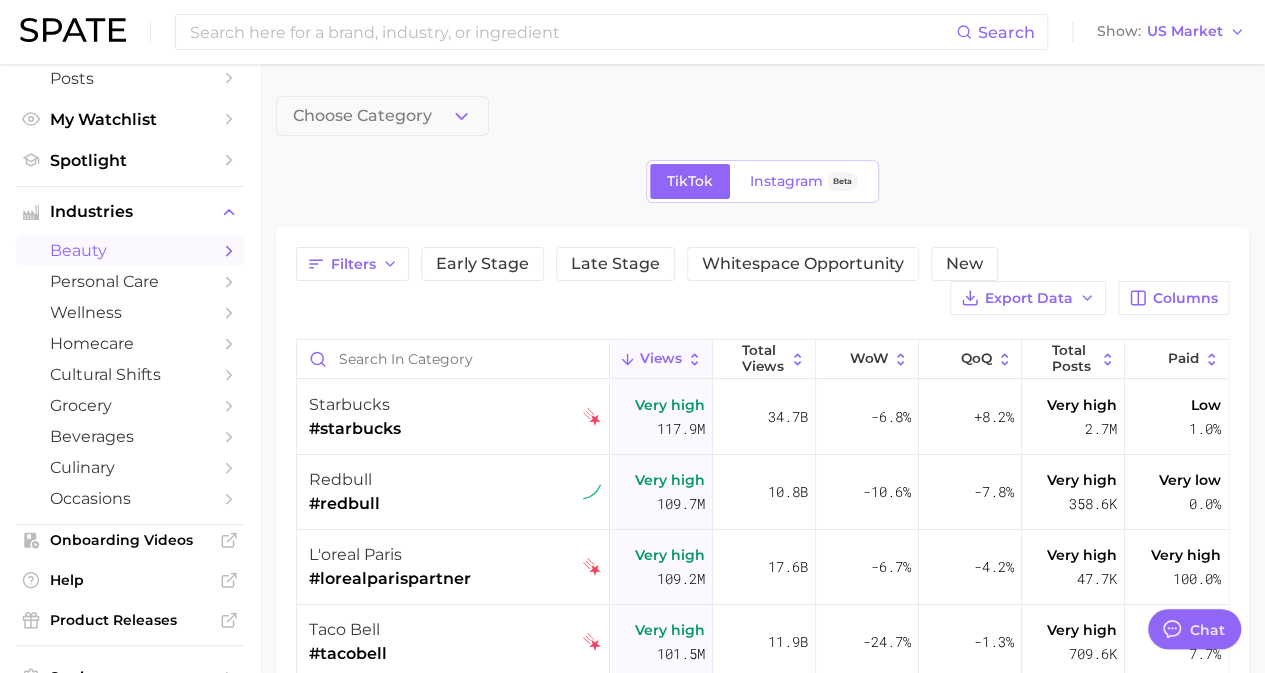 click 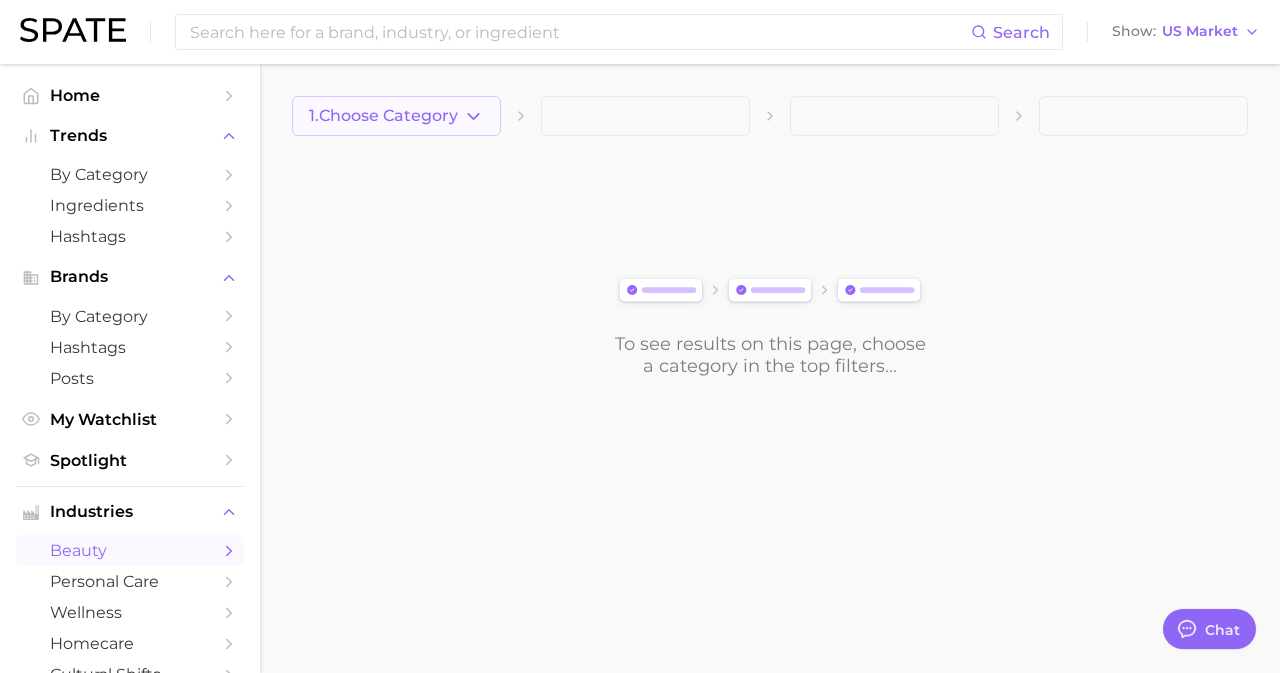 click 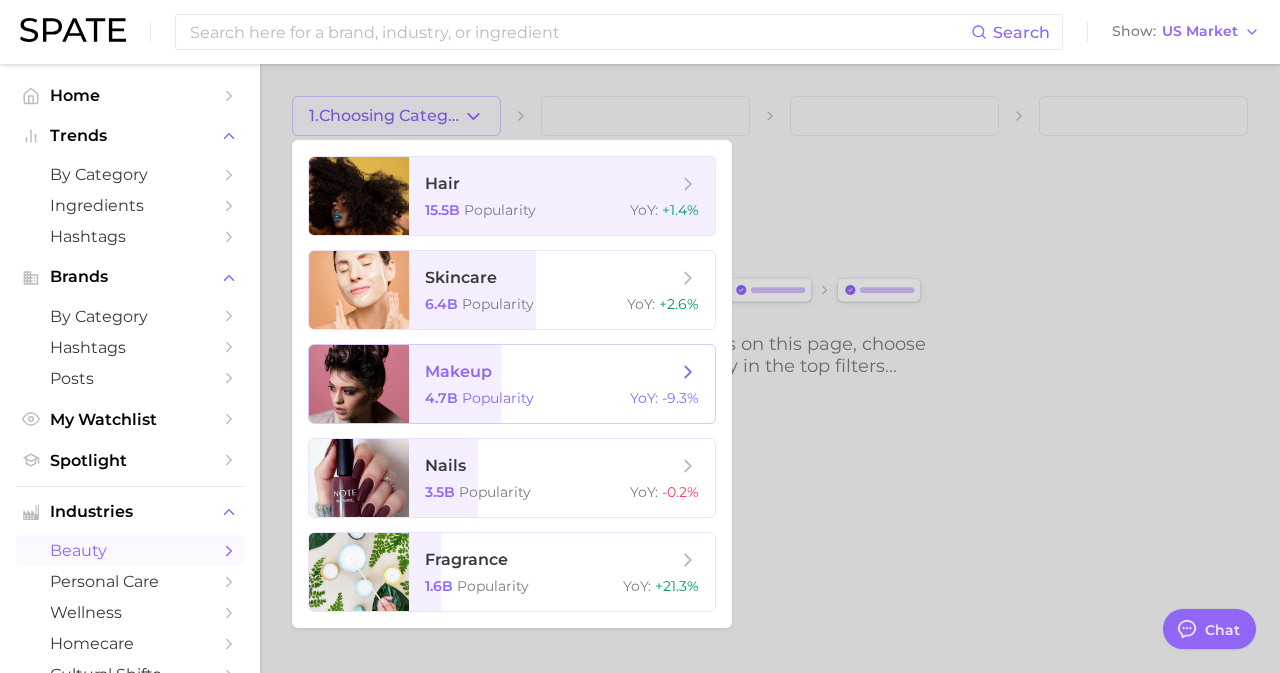 click on "4.7b   Popularity" at bounding box center (479, 398) 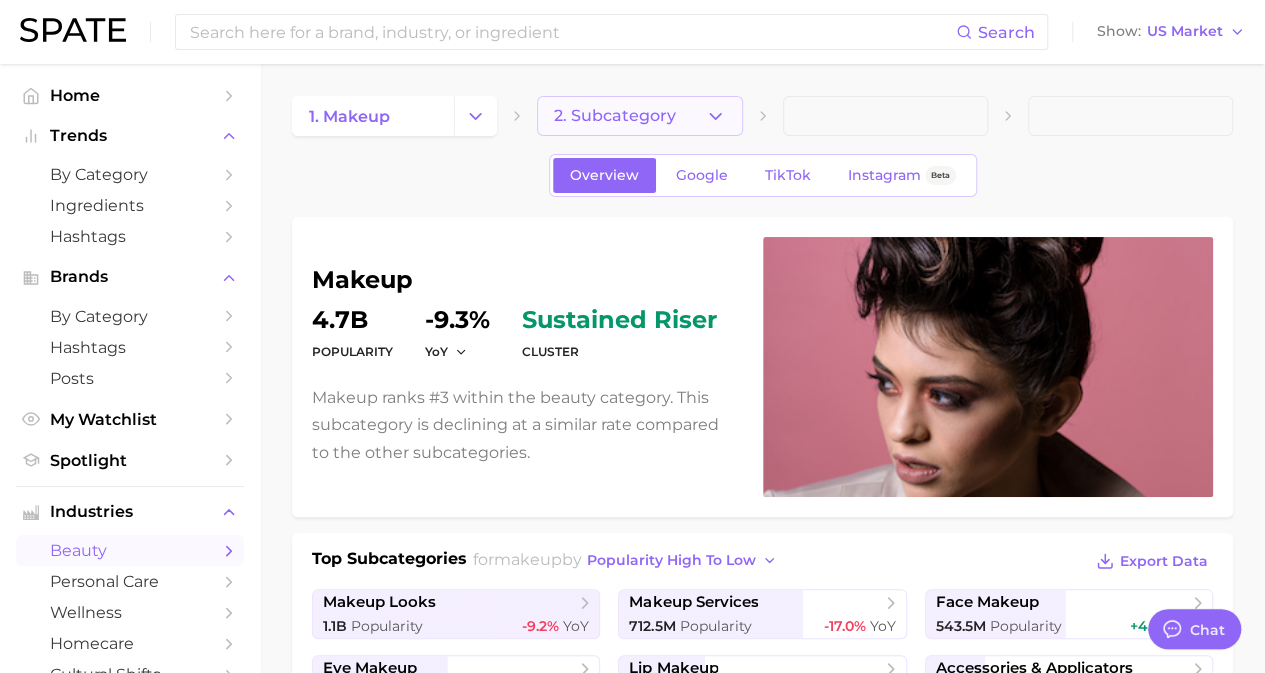 click on "2. Subcategory" at bounding box center [639, 116] 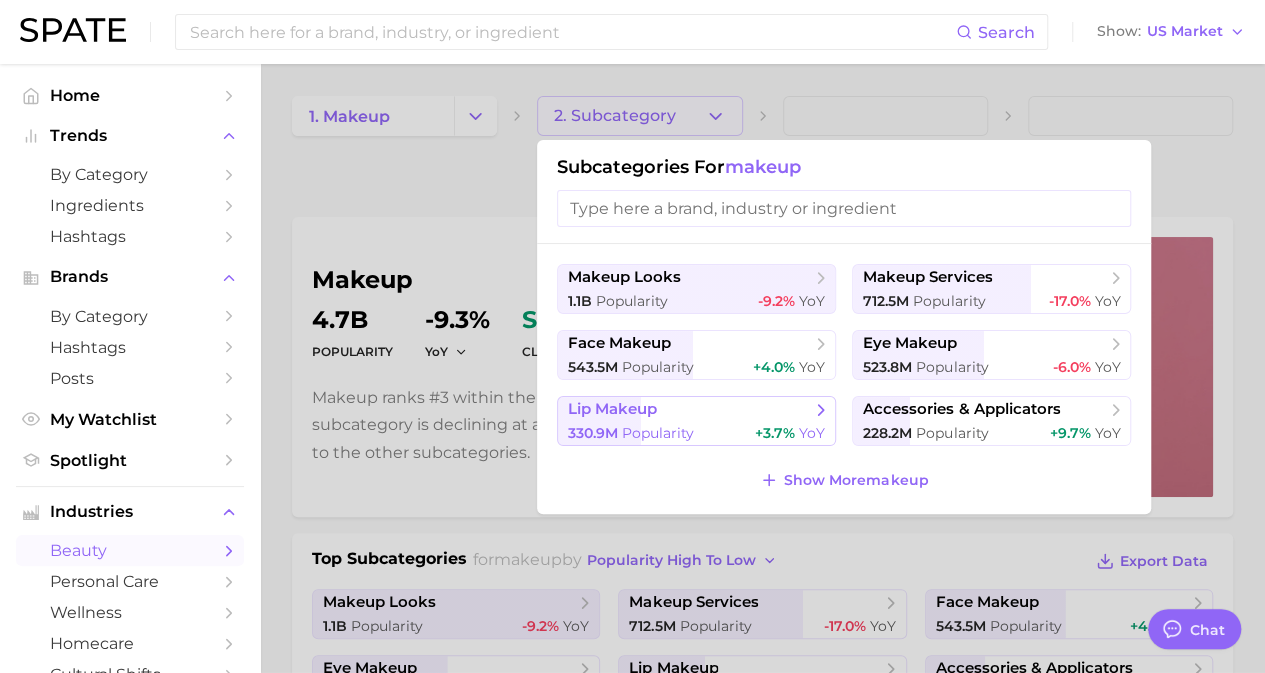 click on "lip makeup" at bounding box center [689, 410] 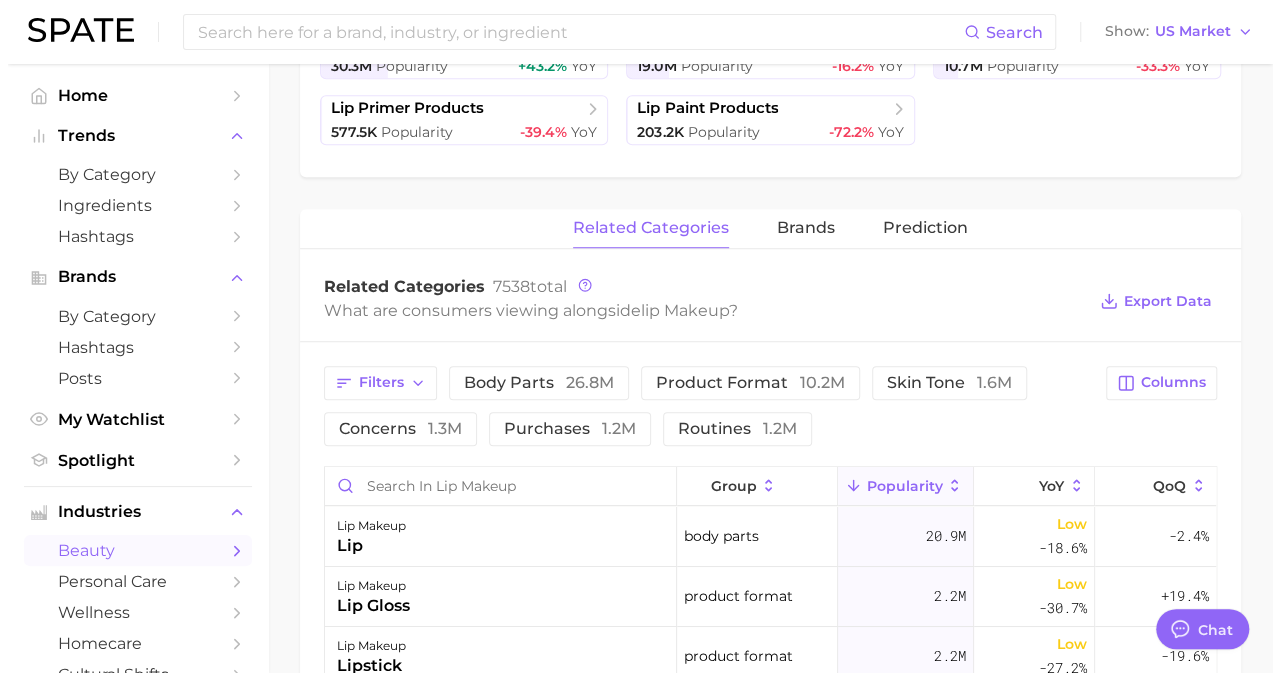 scroll, scrollTop: 700, scrollLeft: 0, axis: vertical 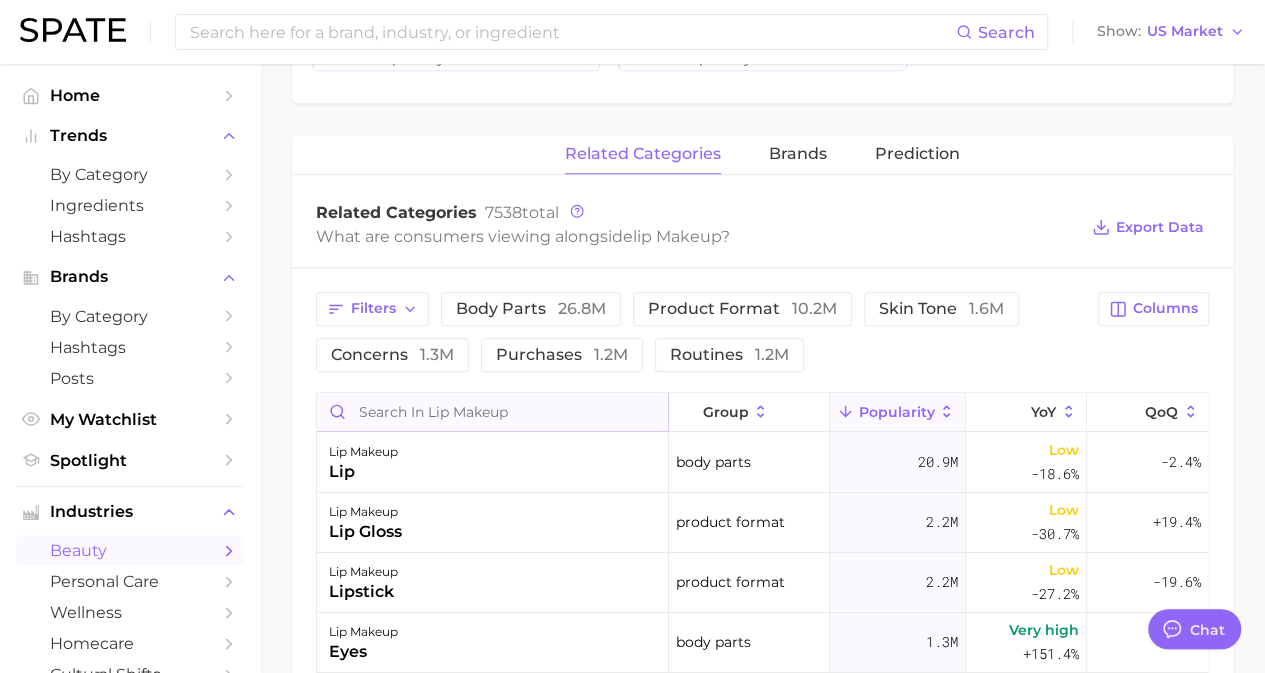 click at bounding box center (492, 412) 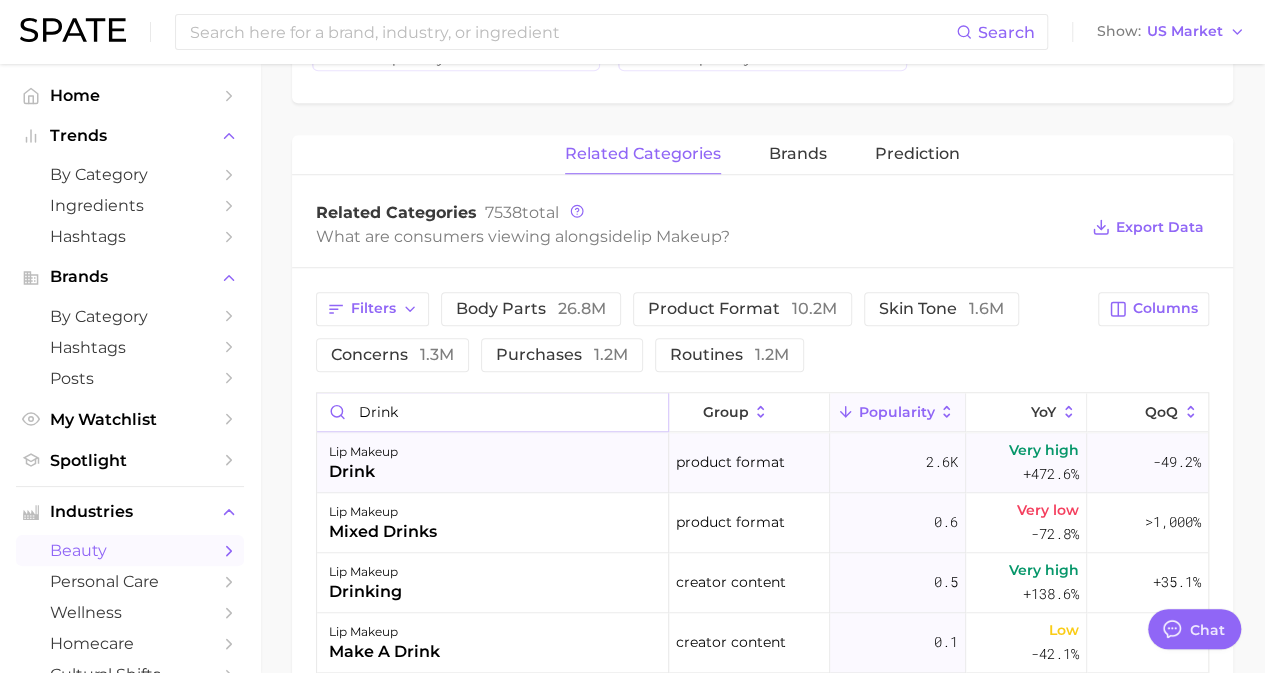 type on "drink" 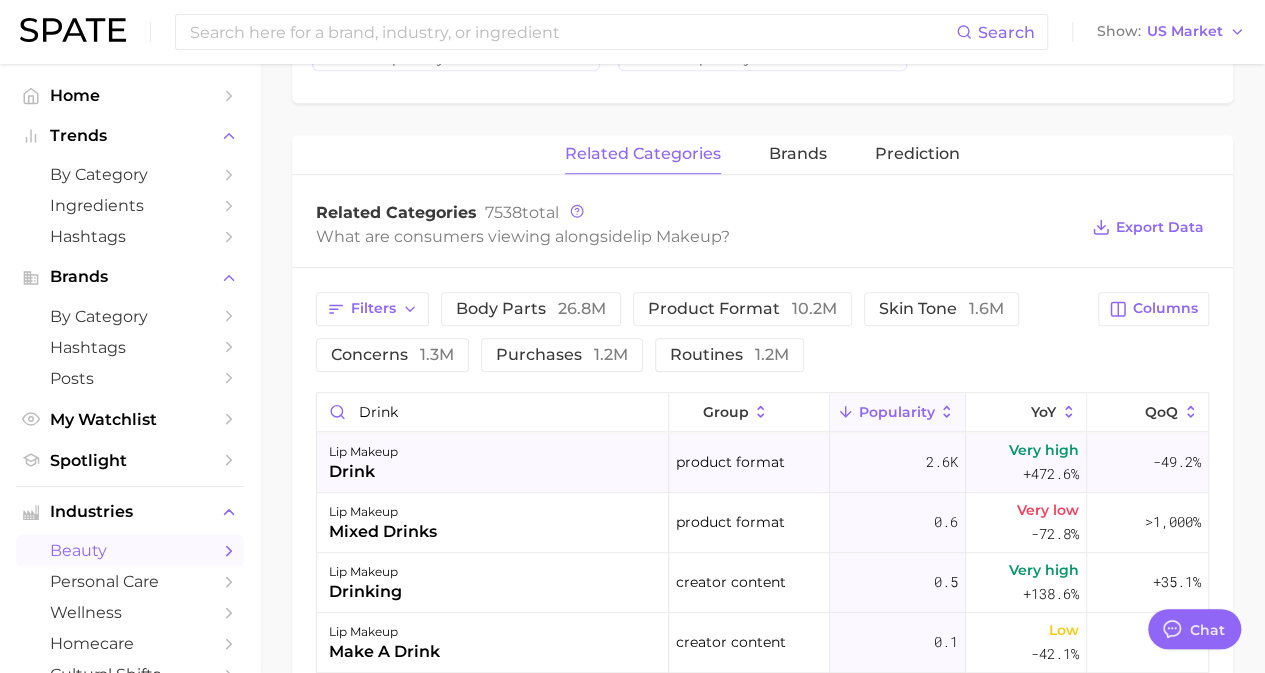 click on "lip makeup drink" at bounding box center [493, 463] 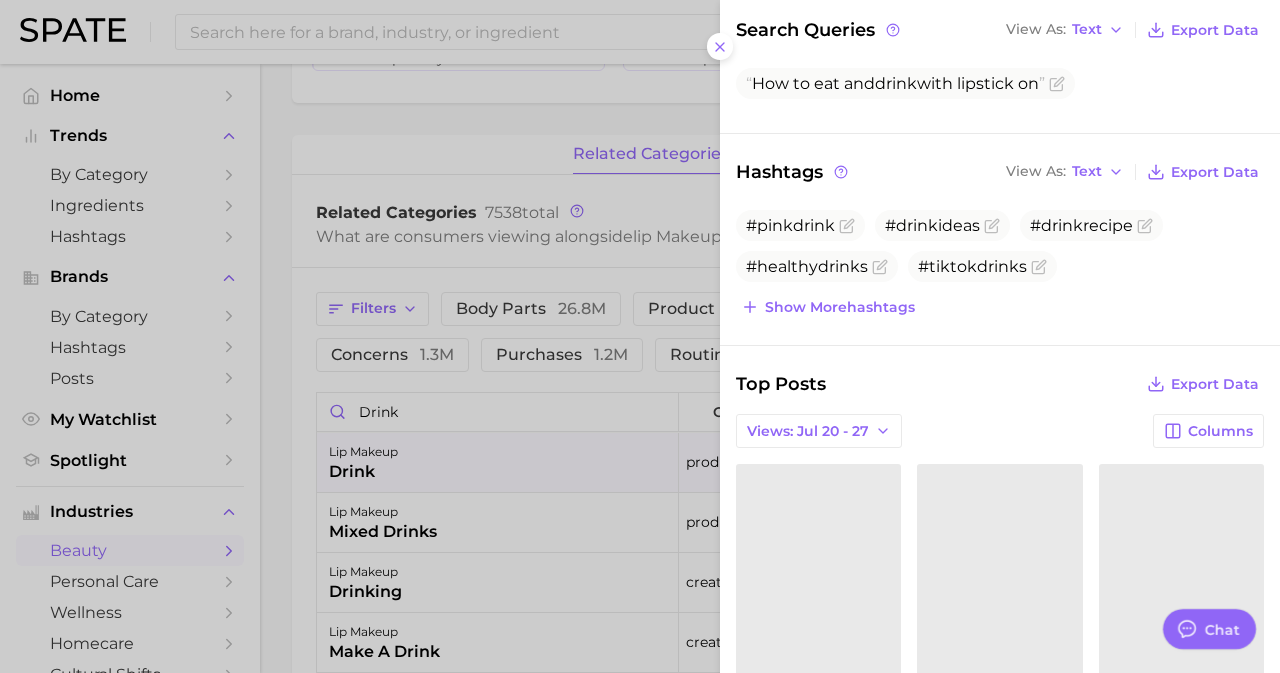 scroll, scrollTop: 400, scrollLeft: 0, axis: vertical 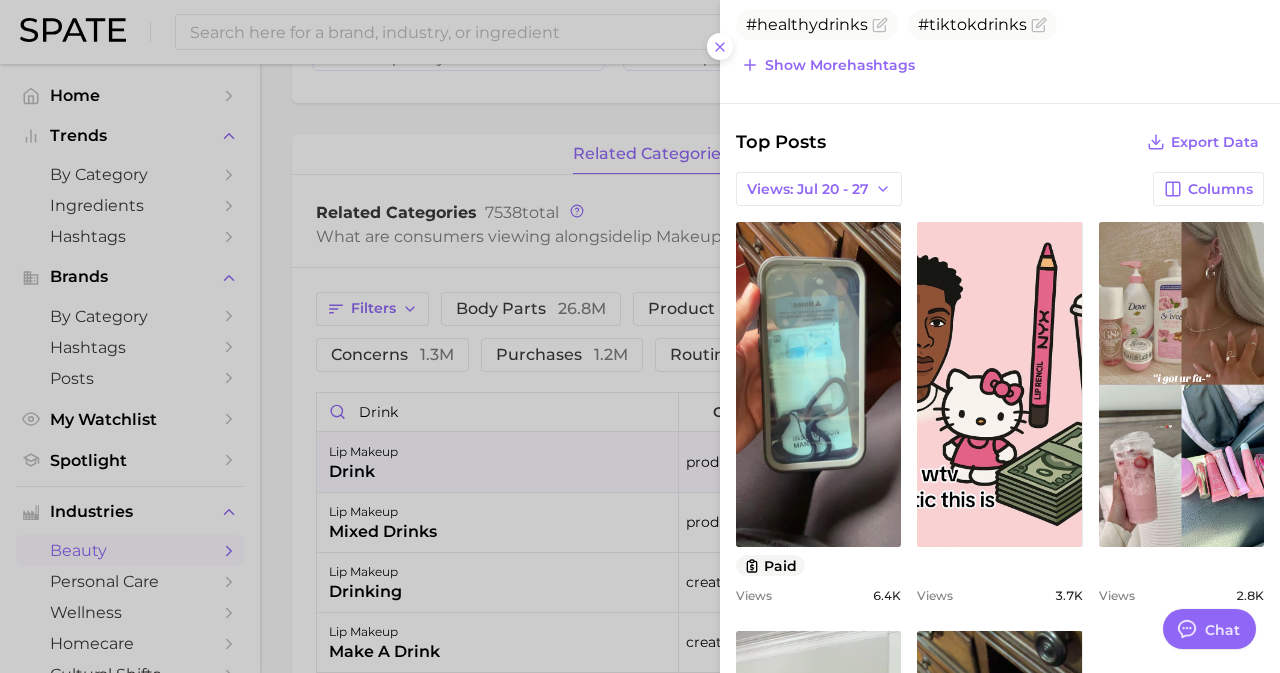 click at bounding box center [640, 336] 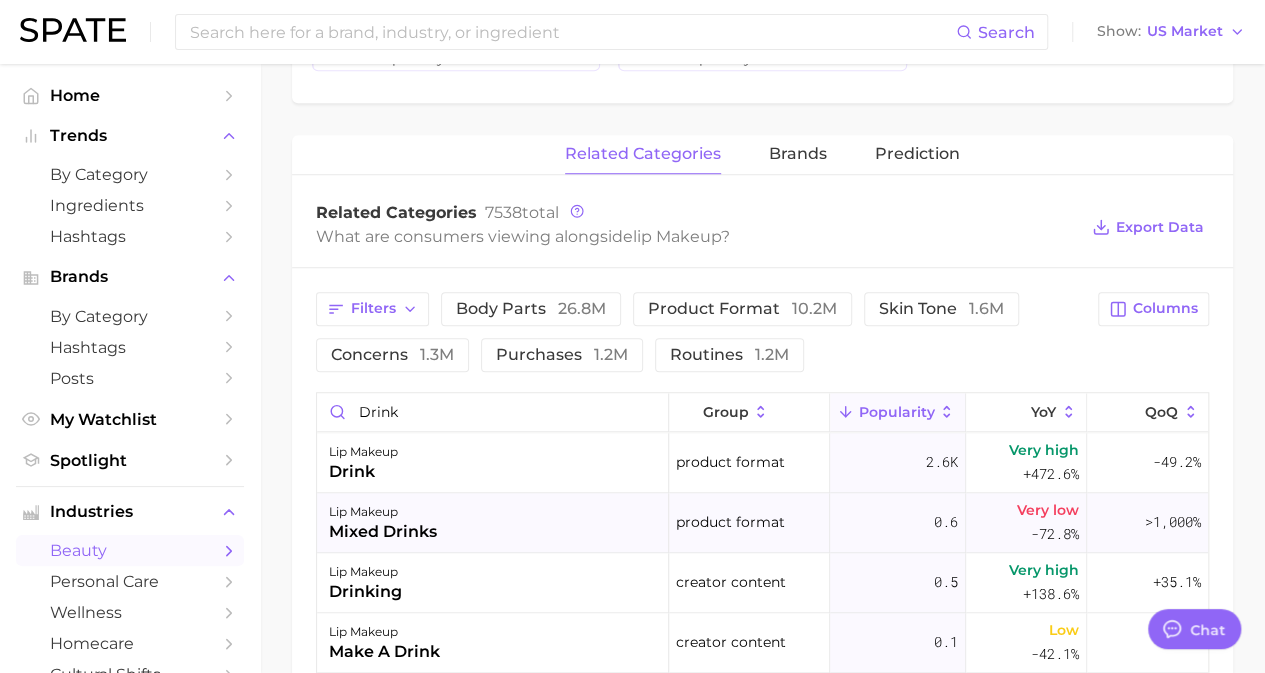 click on "lip makeup mixed drinks" at bounding box center [493, 523] 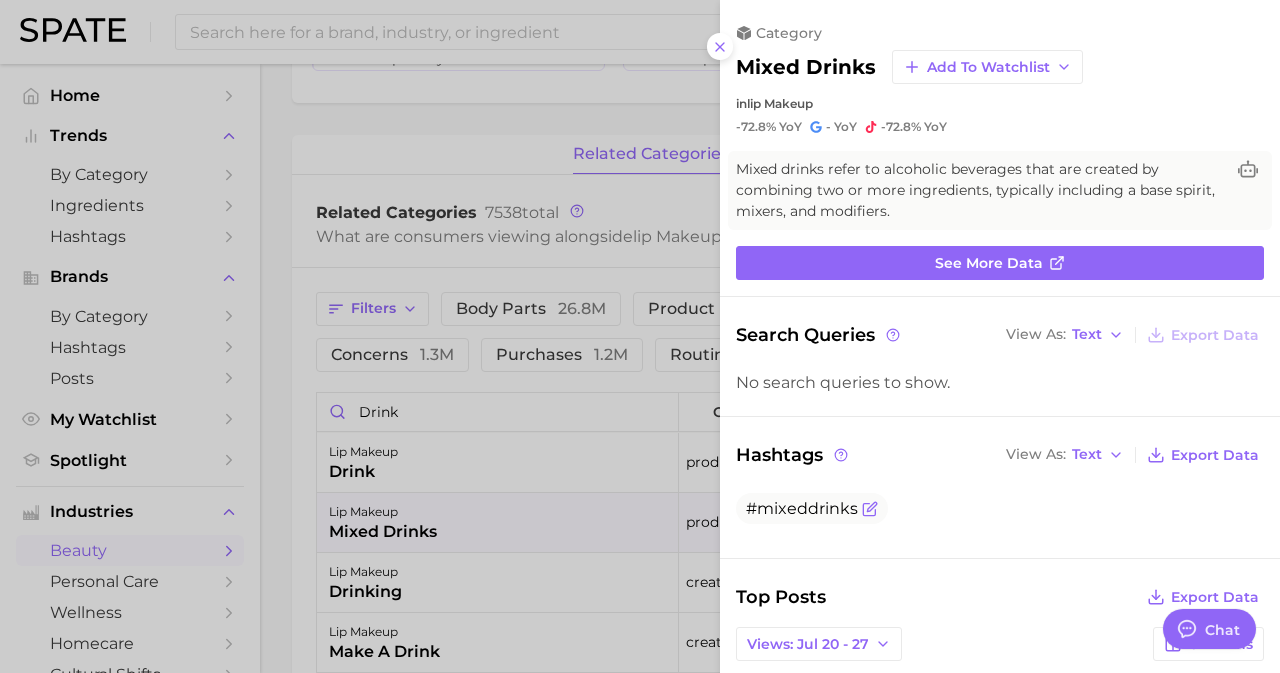 scroll, scrollTop: 0, scrollLeft: 0, axis: both 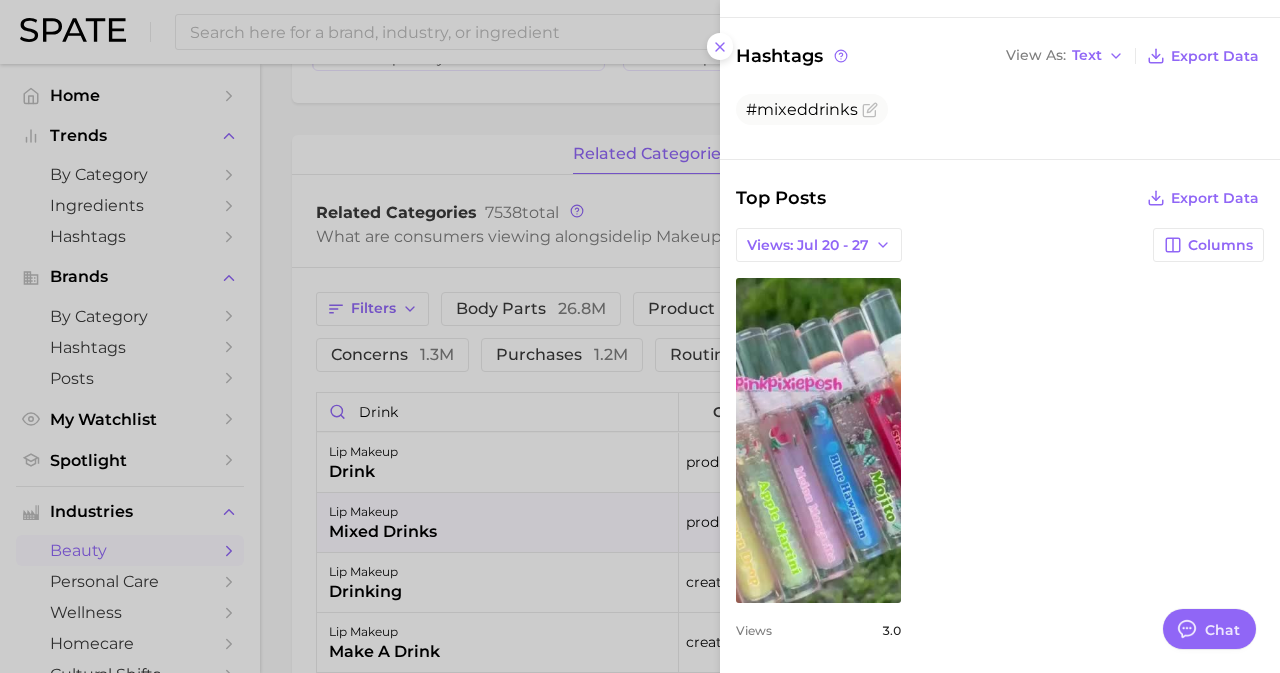 click at bounding box center (640, 336) 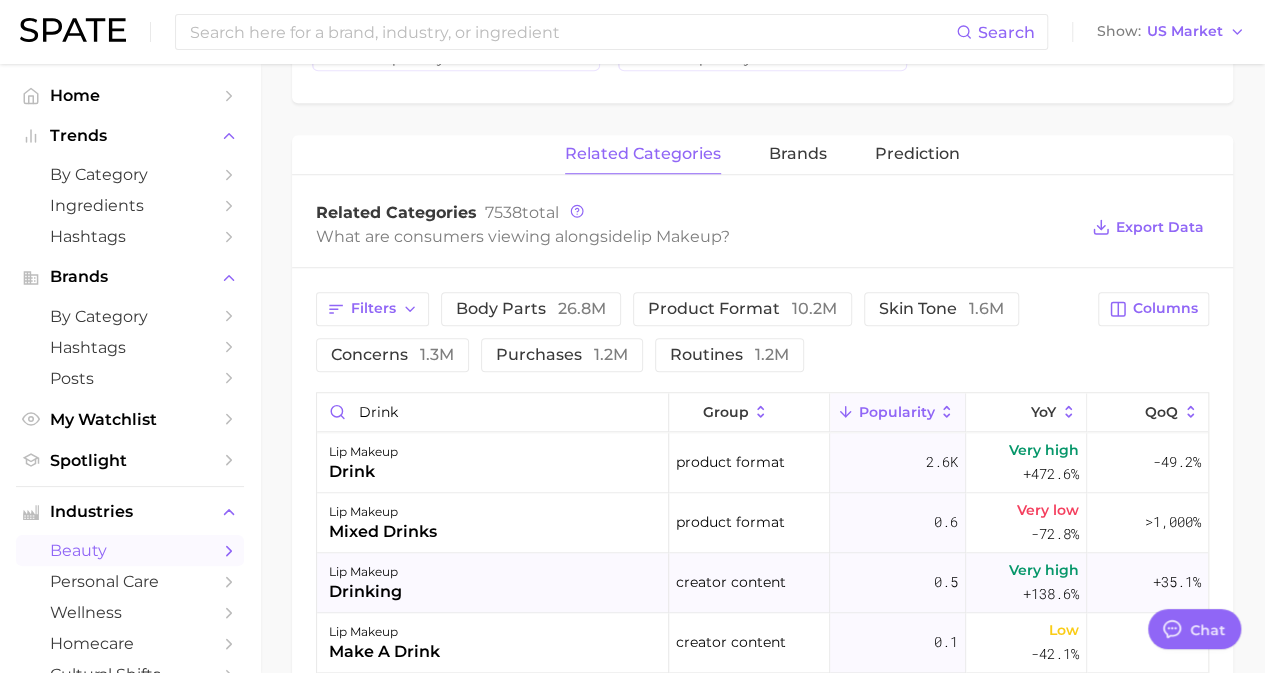 click on "lip makeup drinking" at bounding box center [493, 583] 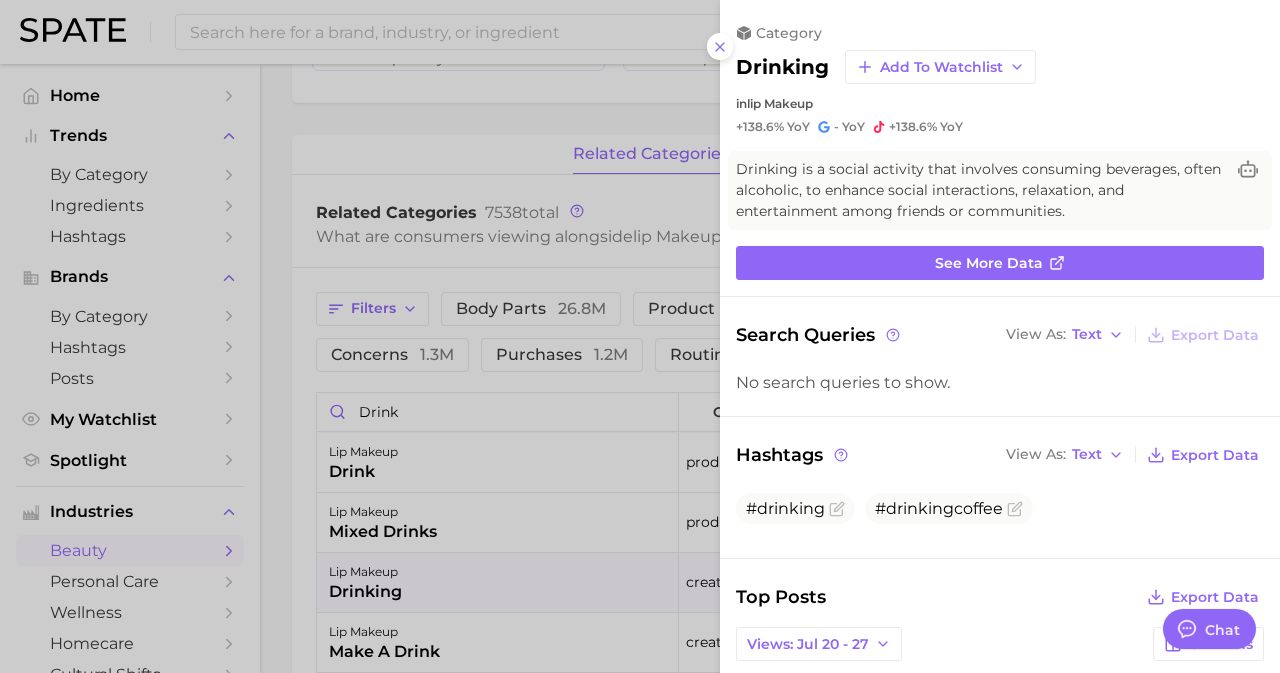 scroll, scrollTop: 0, scrollLeft: 0, axis: both 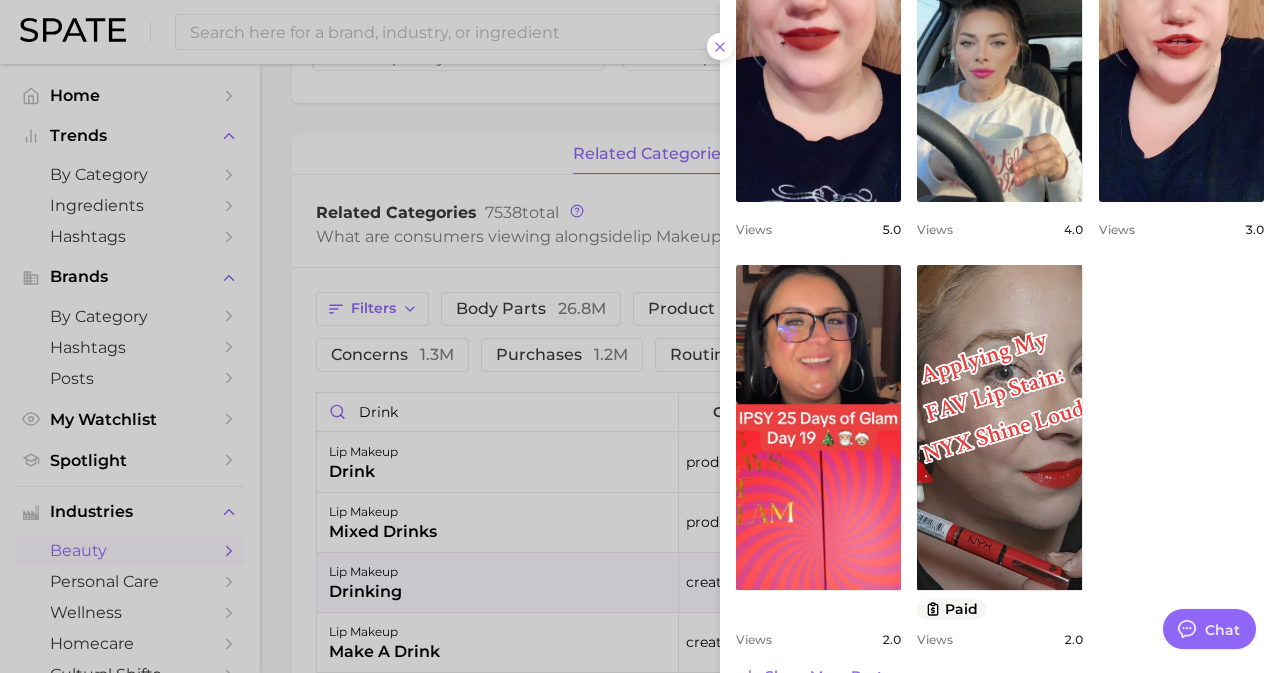 click at bounding box center (640, 336) 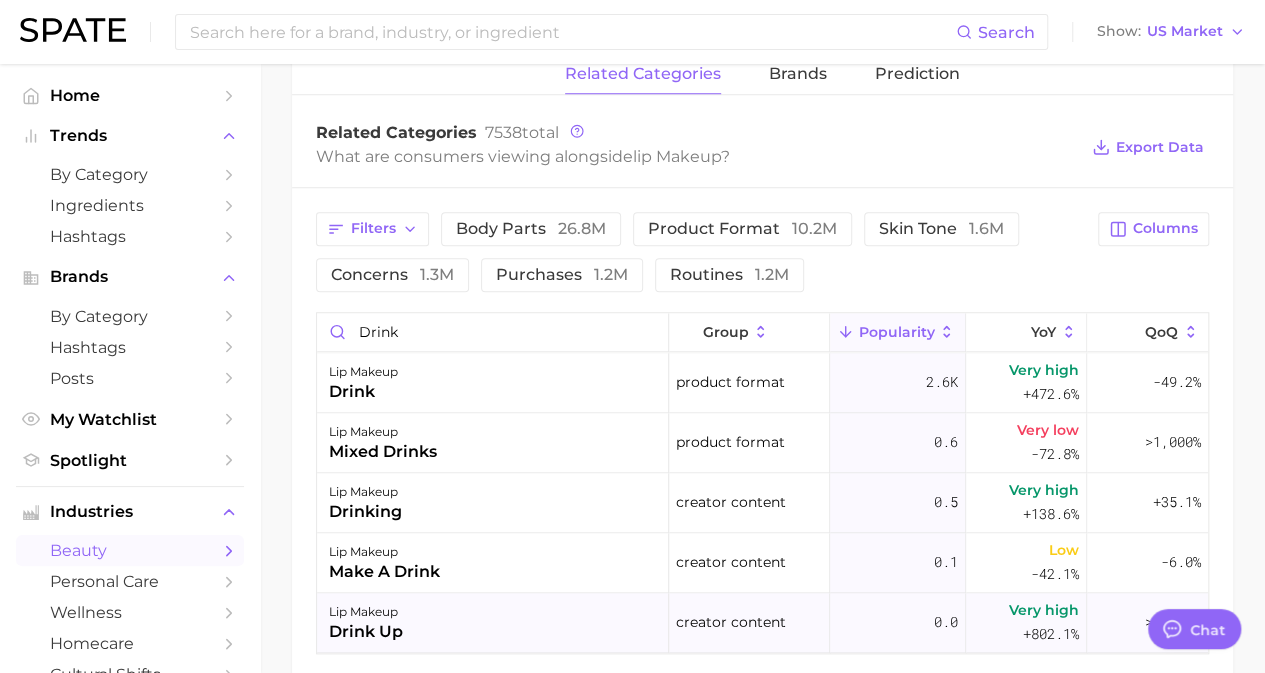 scroll, scrollTop: 680, scrollLeft: 0, axis: vertical 